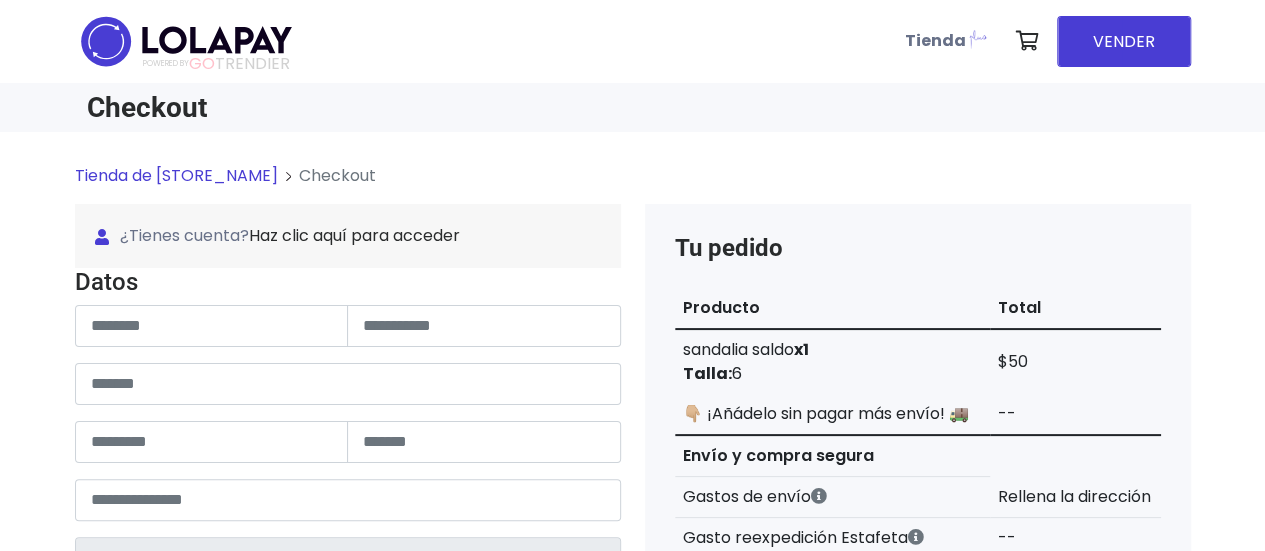 scroll, scrollTop: 100, scrollLeft: 0, axis: vertical 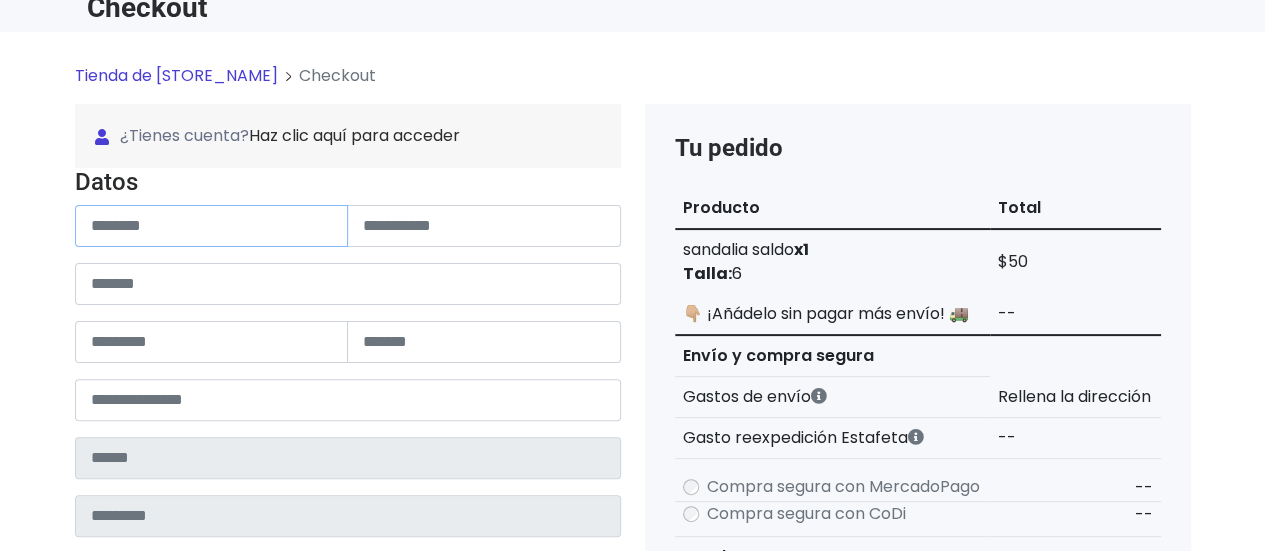 click at bounding box center [212, 226] 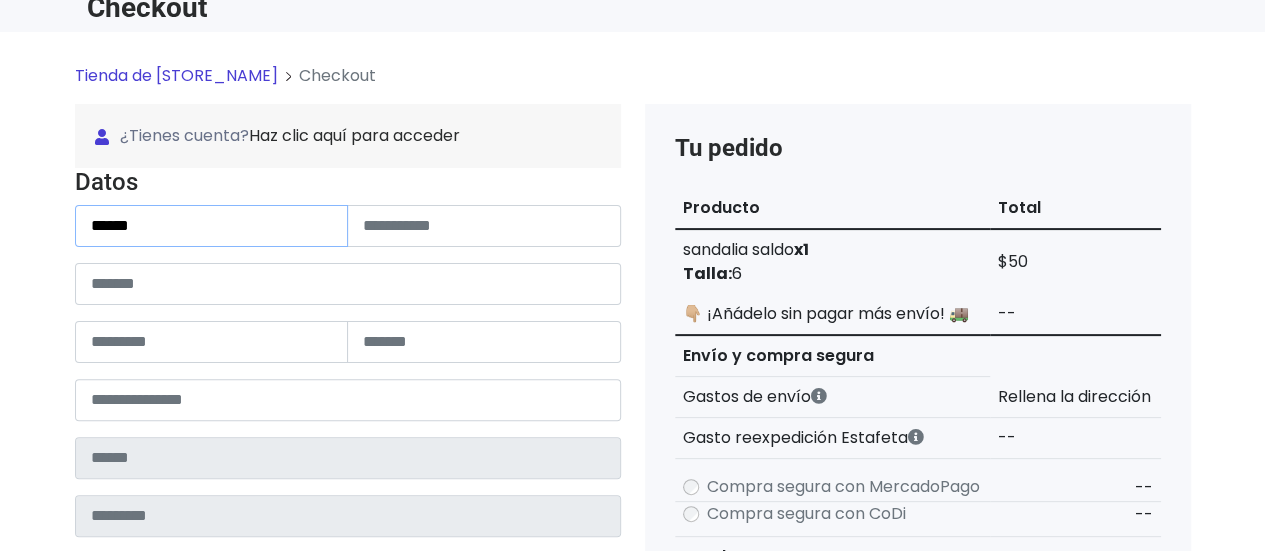 type on "*****" 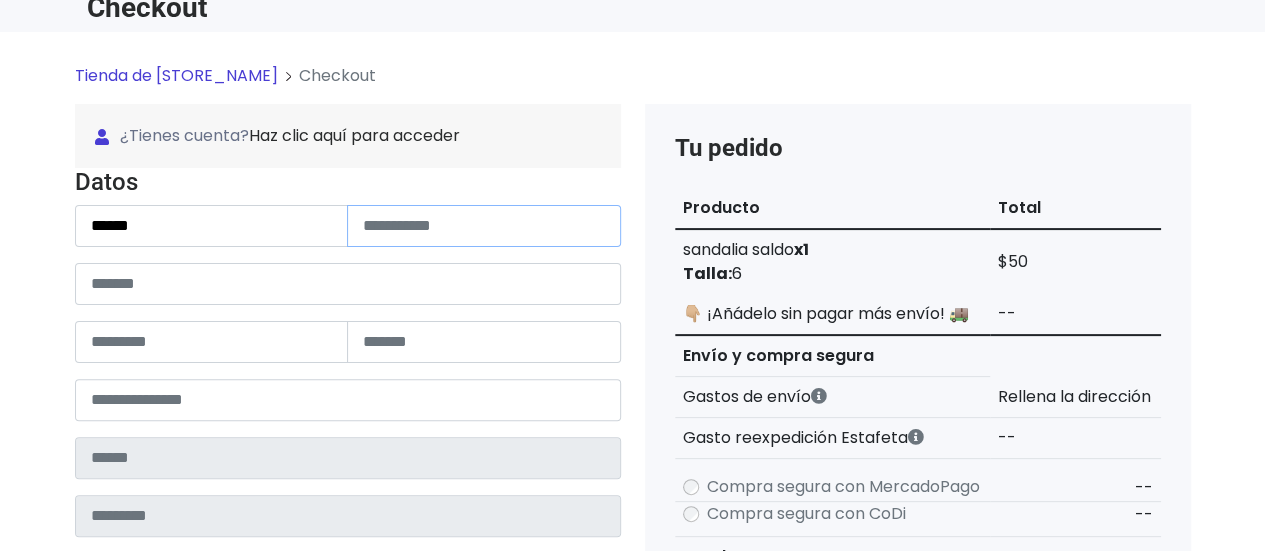 click at bounding box center (484, 226) 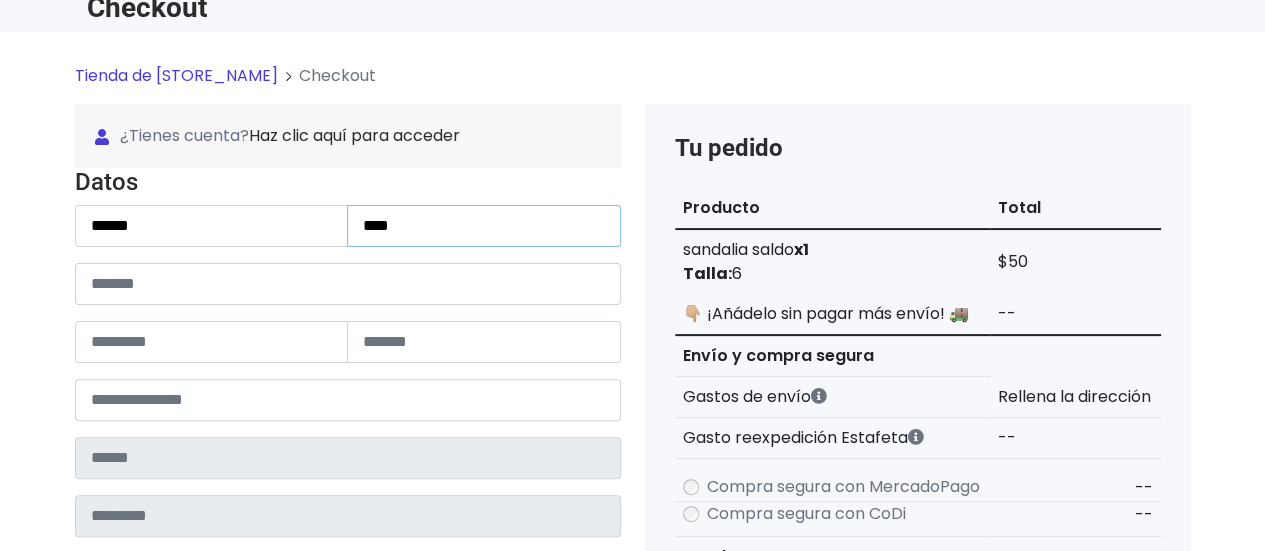 type on "****" 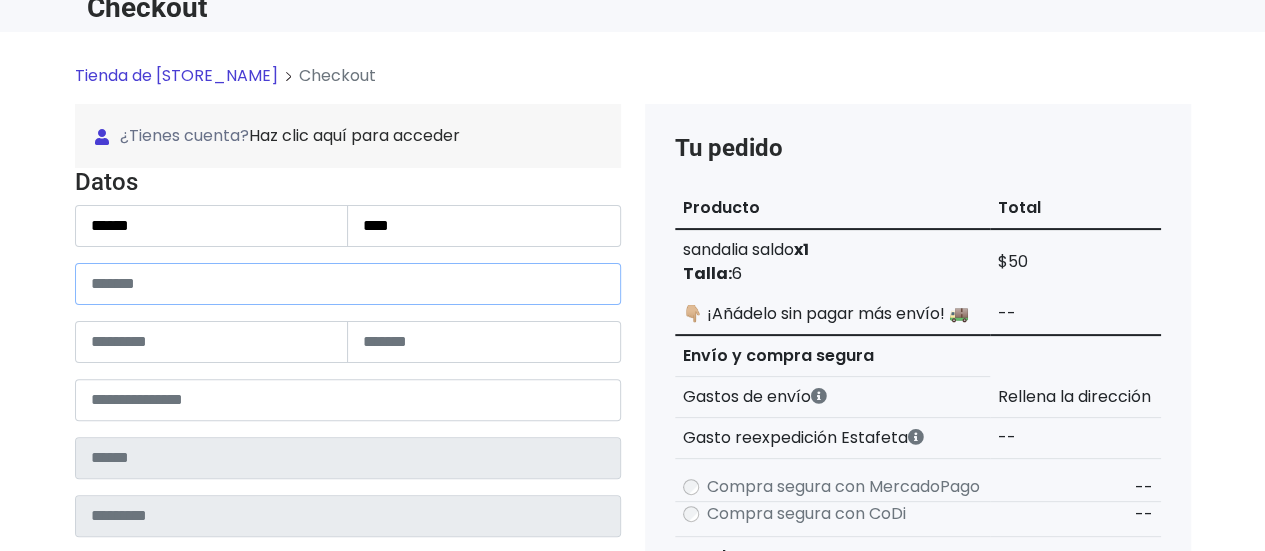 click at bounding box center (348, 284) 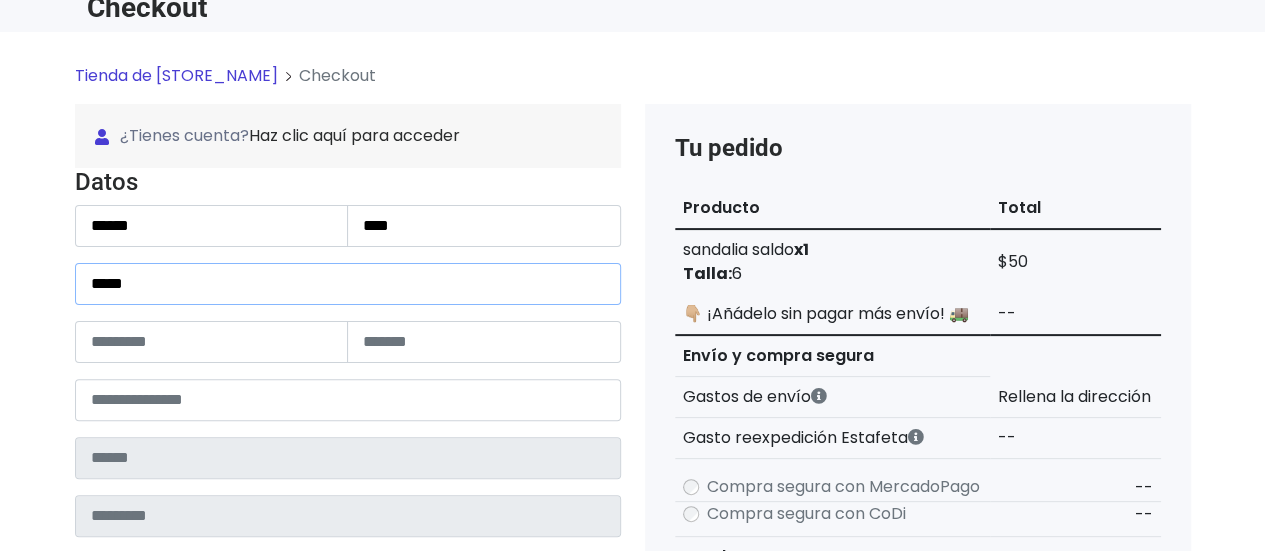 type on "*****" 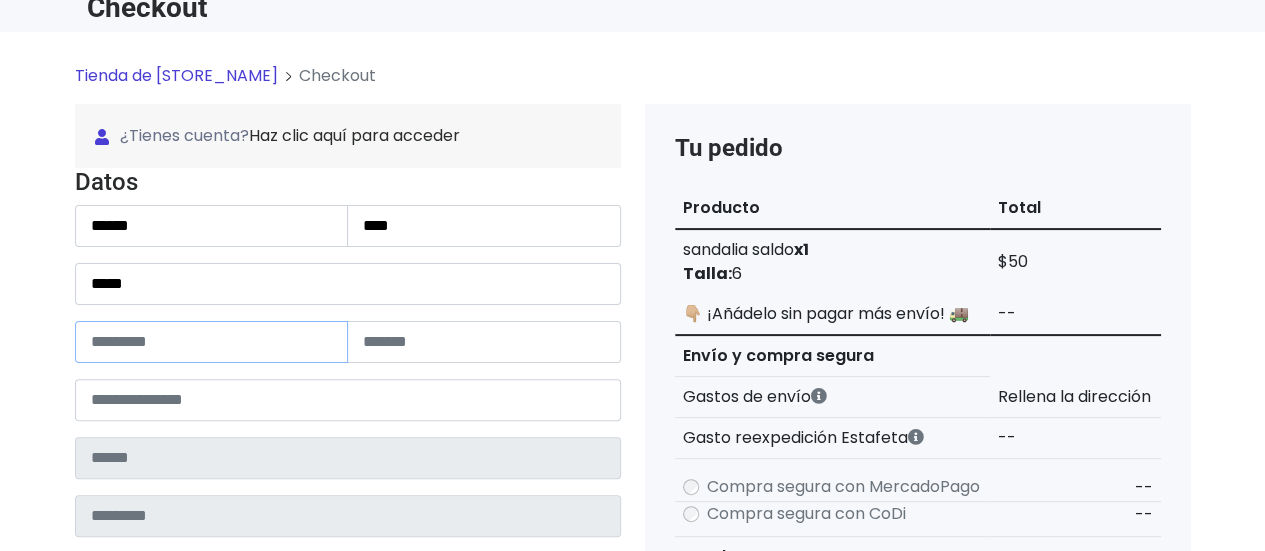 click at bounding box center (212, 342) 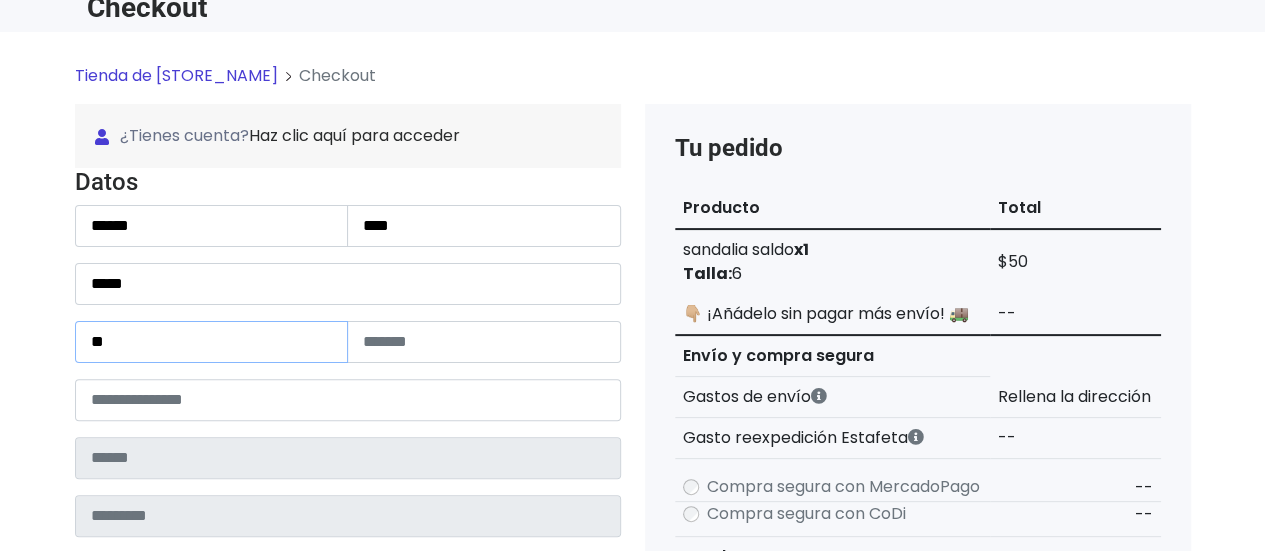 type on "**" 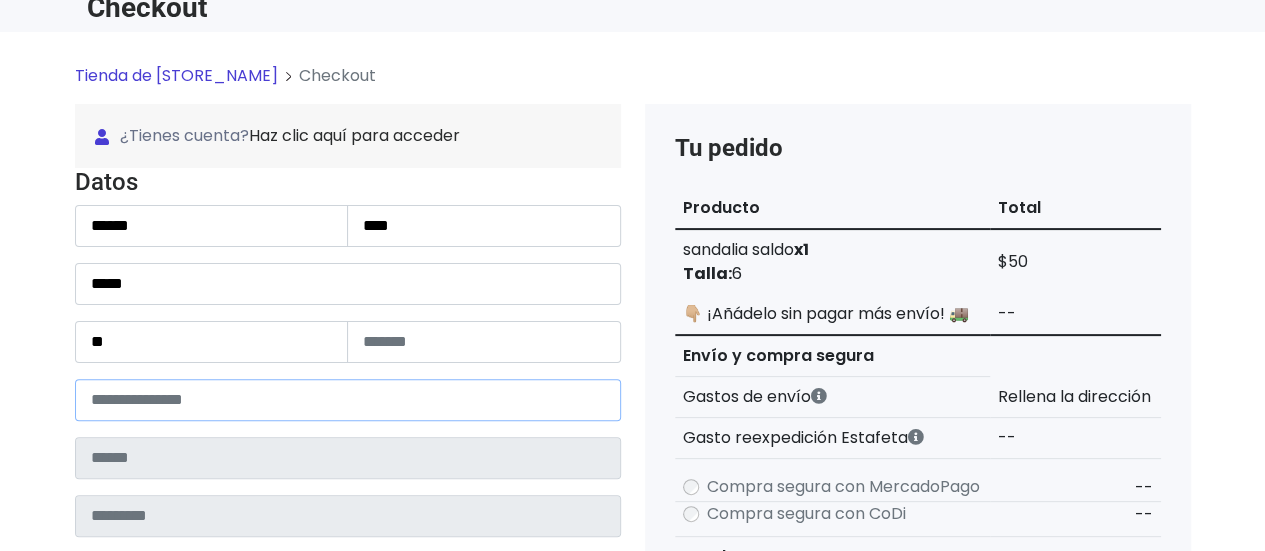 click at bounding box center [348, 400] 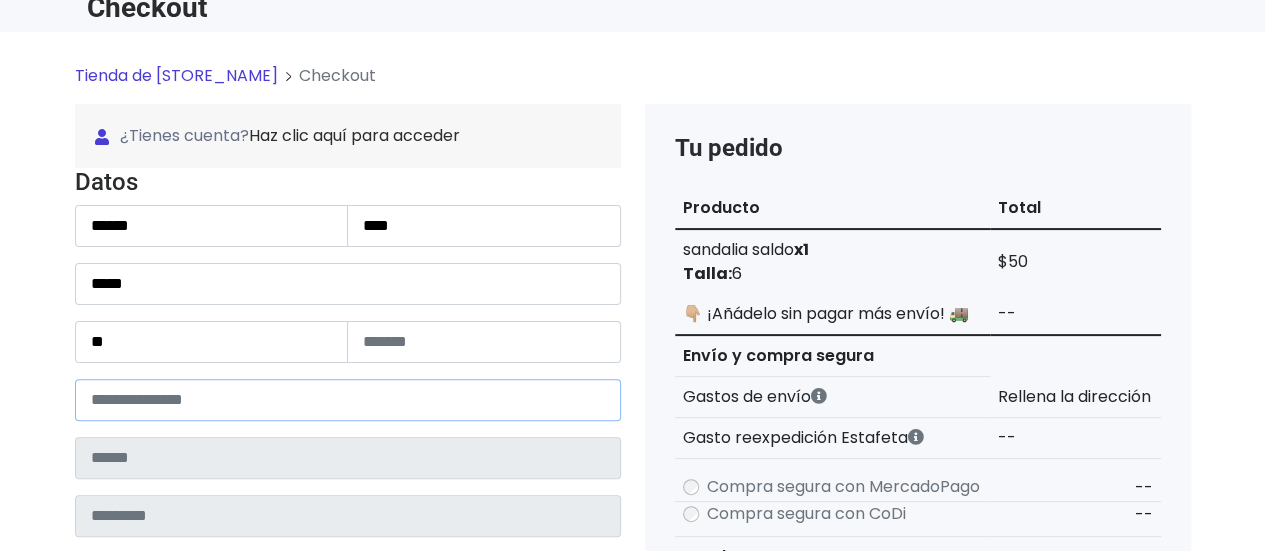 type on "*****" 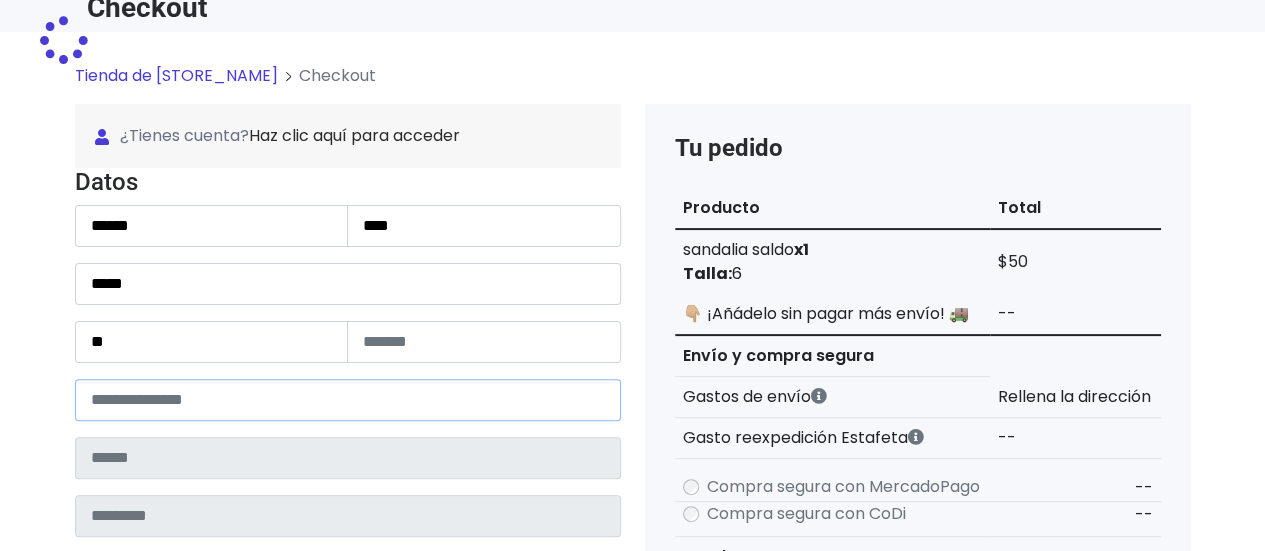 type on "******" 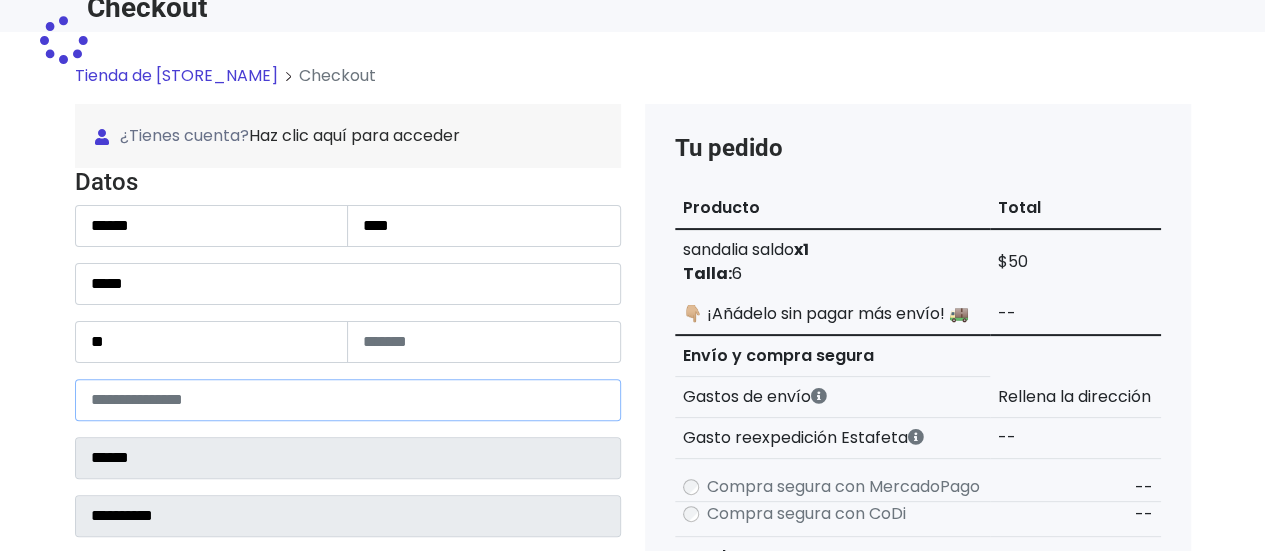 select 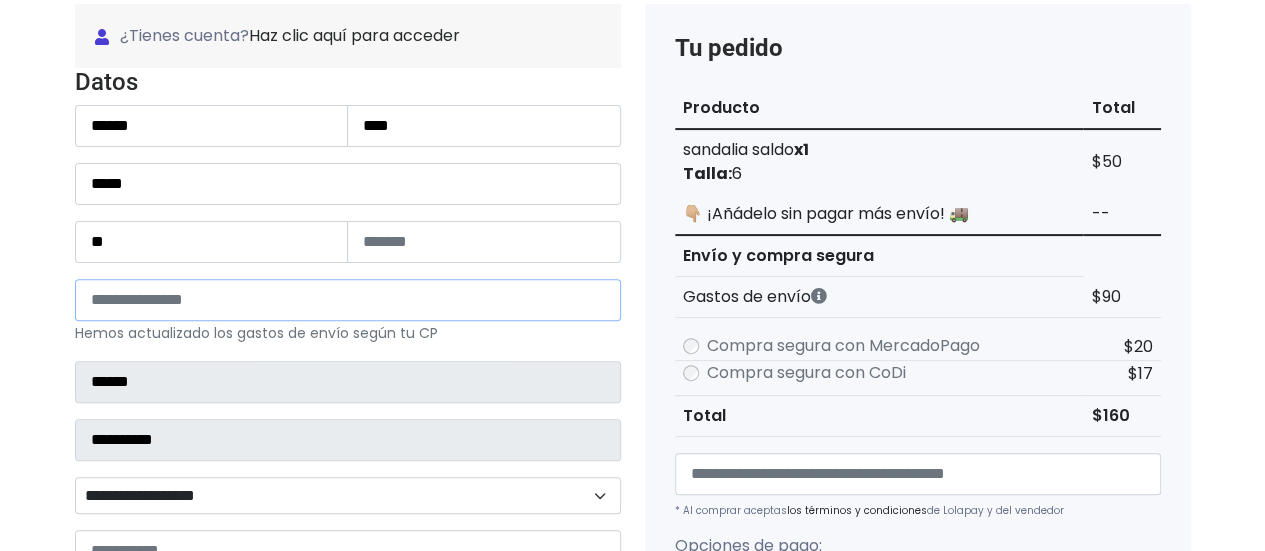 scroll, scrollTop: 300, scrollLeft: 0, axis: vertical 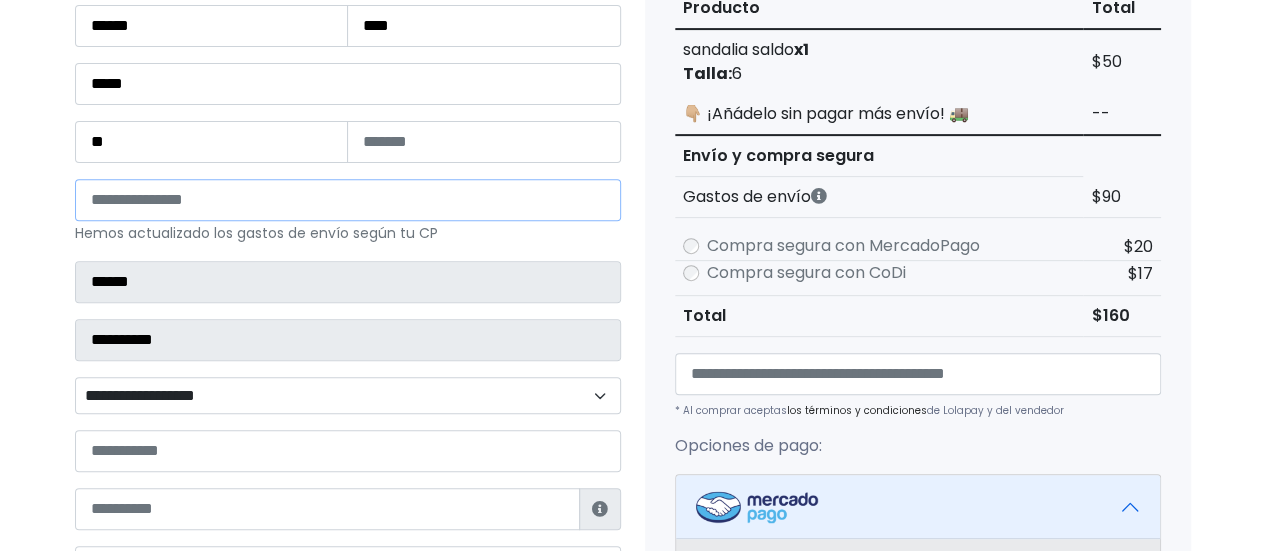 type on "*****" 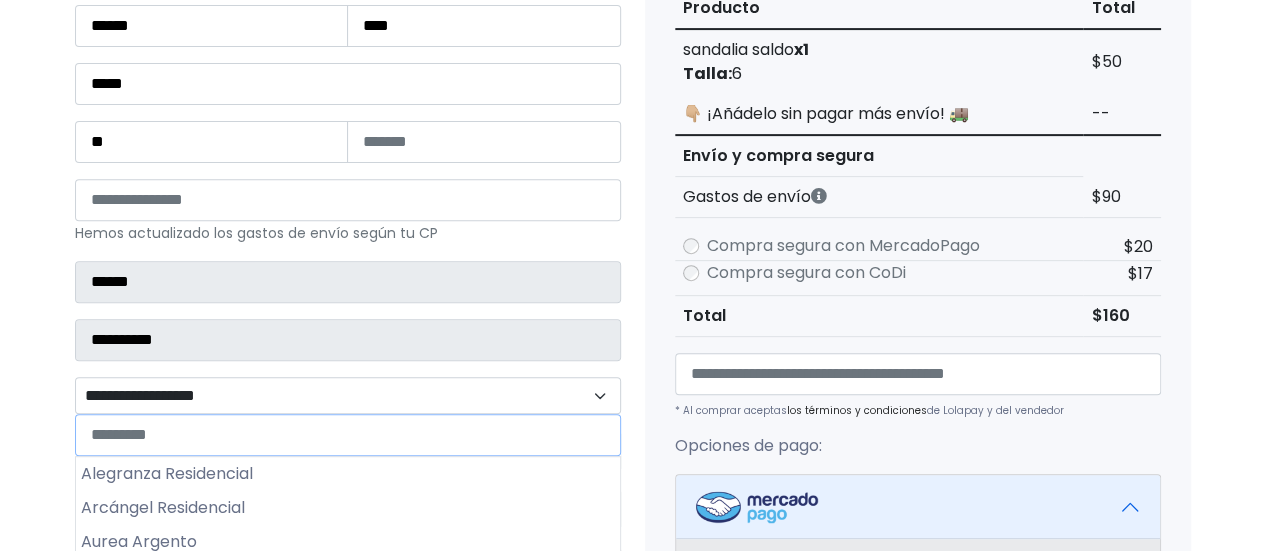 click on "**********" at bounding box center (348, 395) 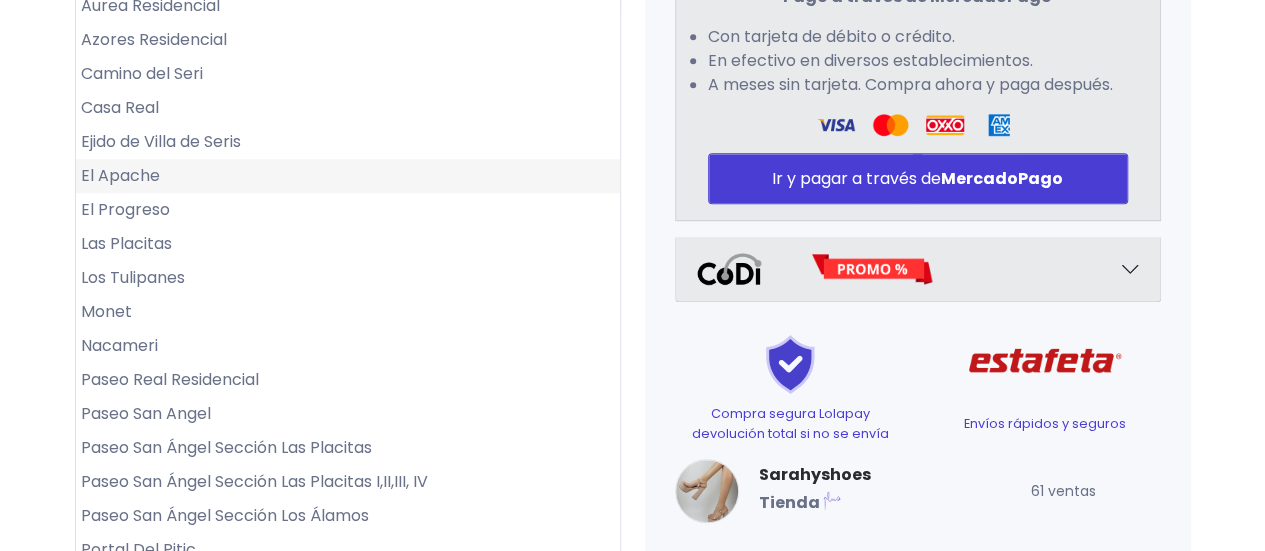 scroll, scrollTop: 875, scrollLeft: 0, axis: vertical 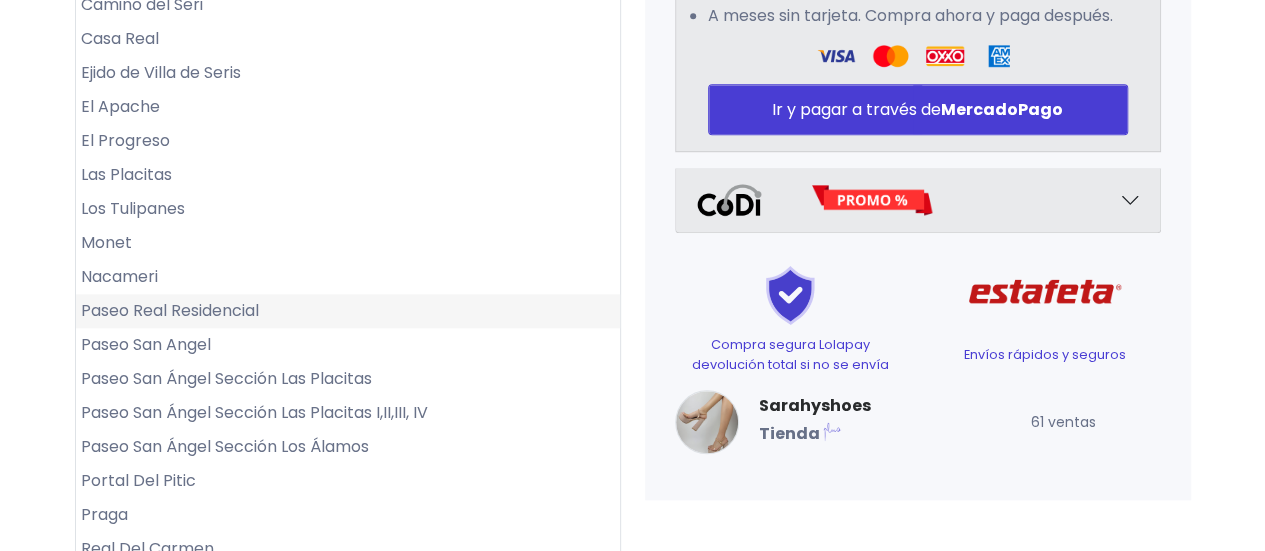 click on "Paseo Real Residencial" at bounding box center [348, 311] 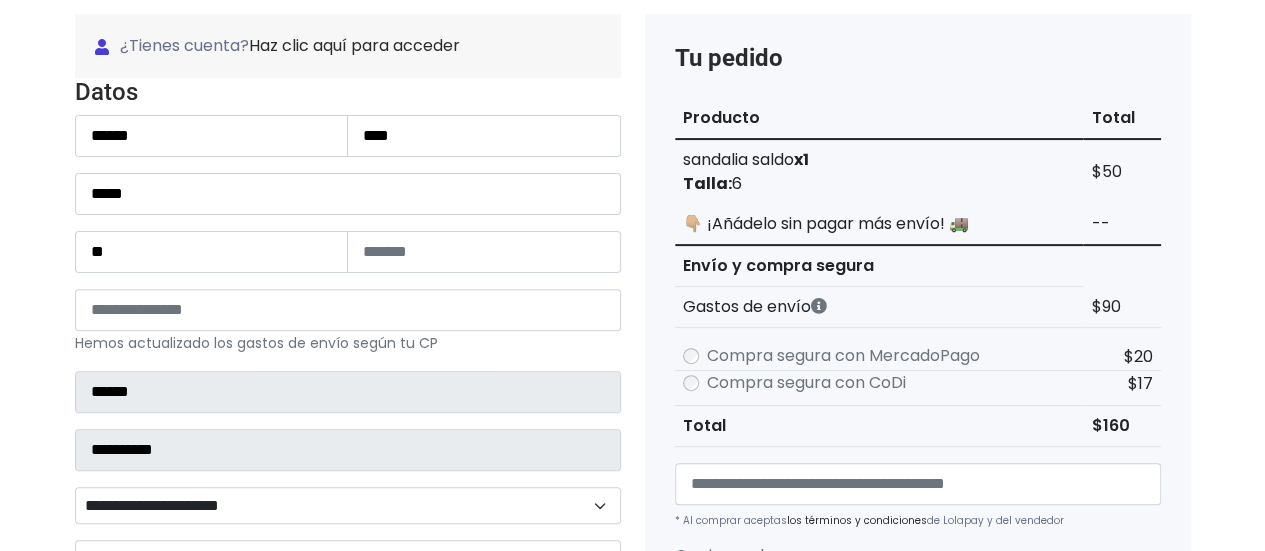 scroll, scrollTop: 390, scrollLeft: 0, axis: vertical 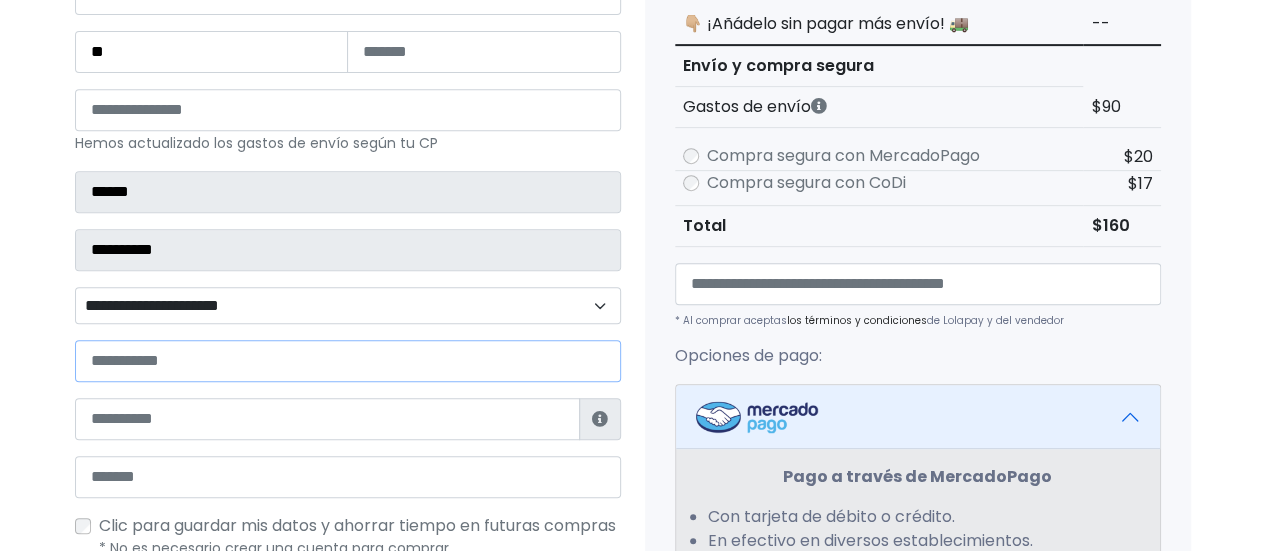 click at bounding box center (348, 361) 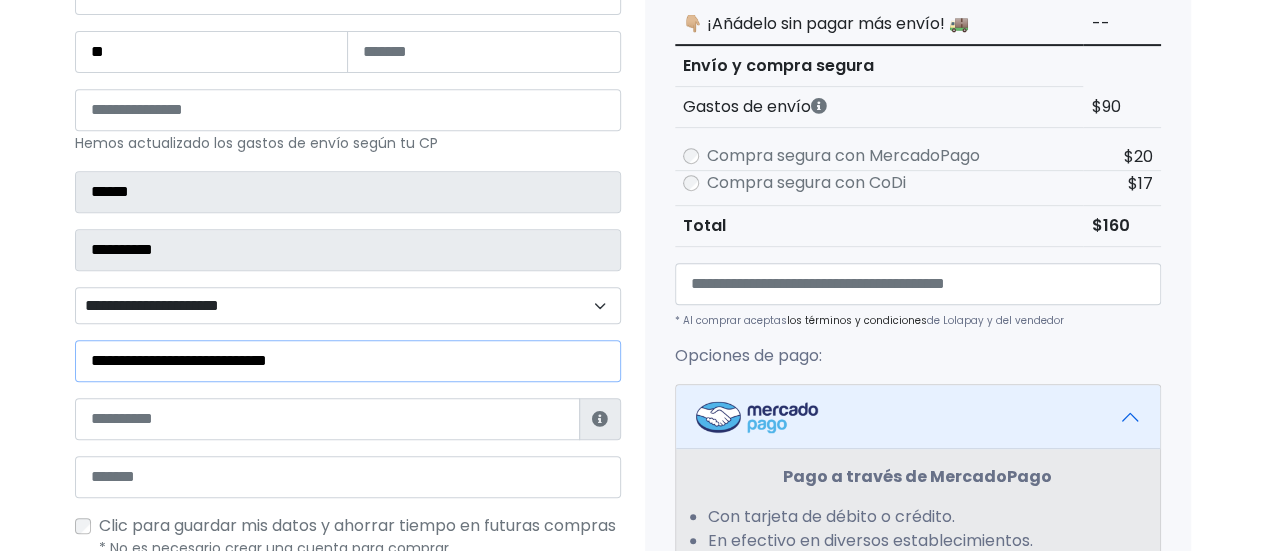 scroll, scrollTop: 490, scrollLeft: 0, axis: vertical 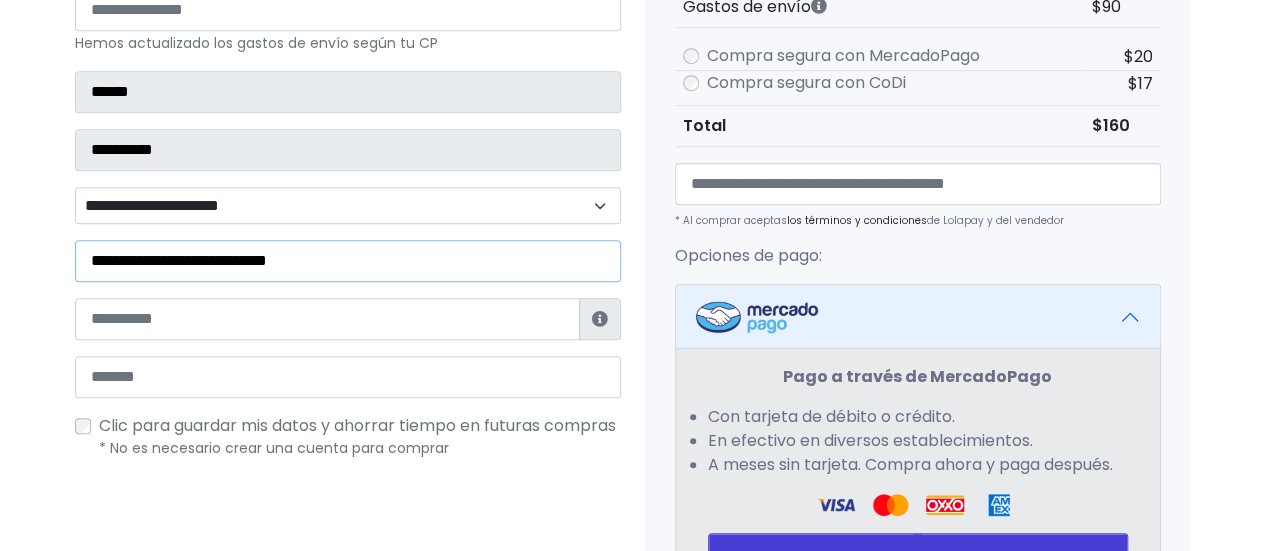 type on "**********" 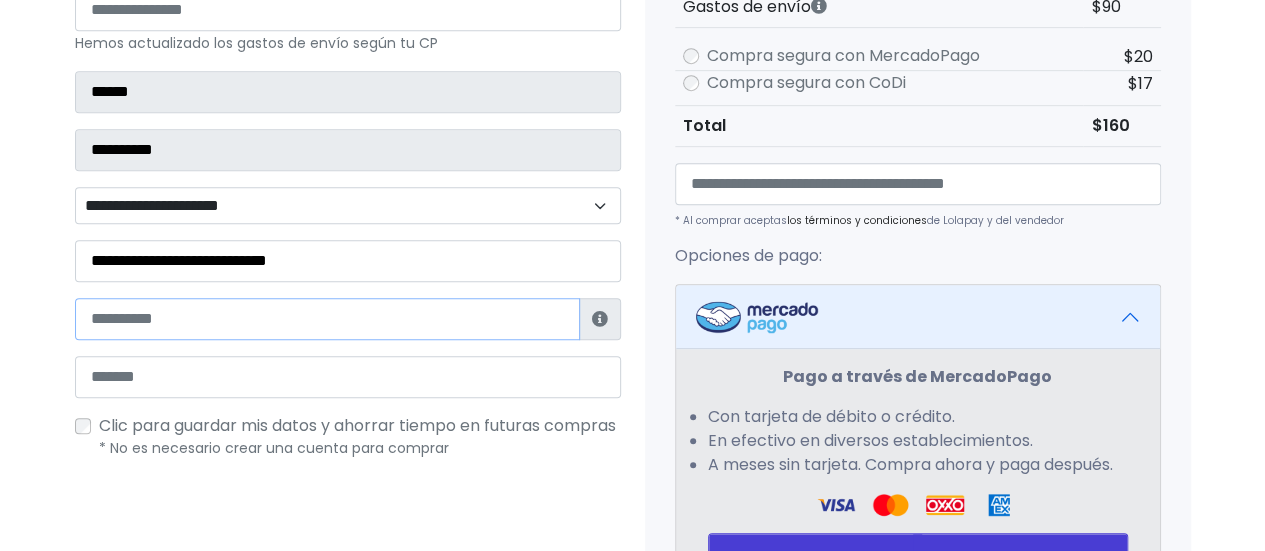 click at bounding box center [327, 319] 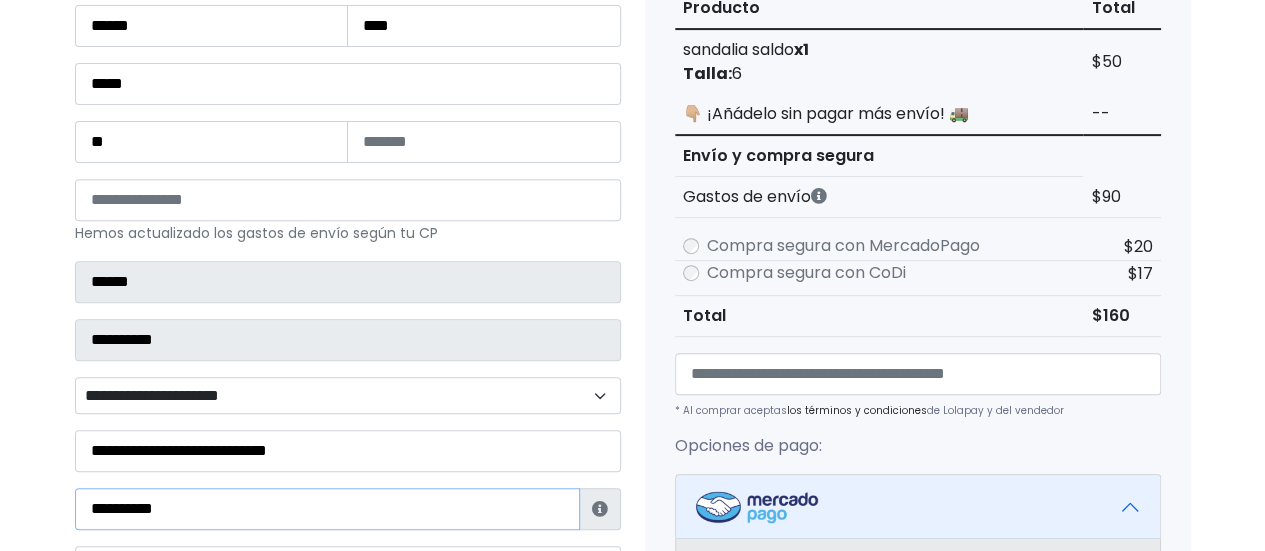 scroll, scrollTop: 500, scrollLeft: 0, axis: vertical 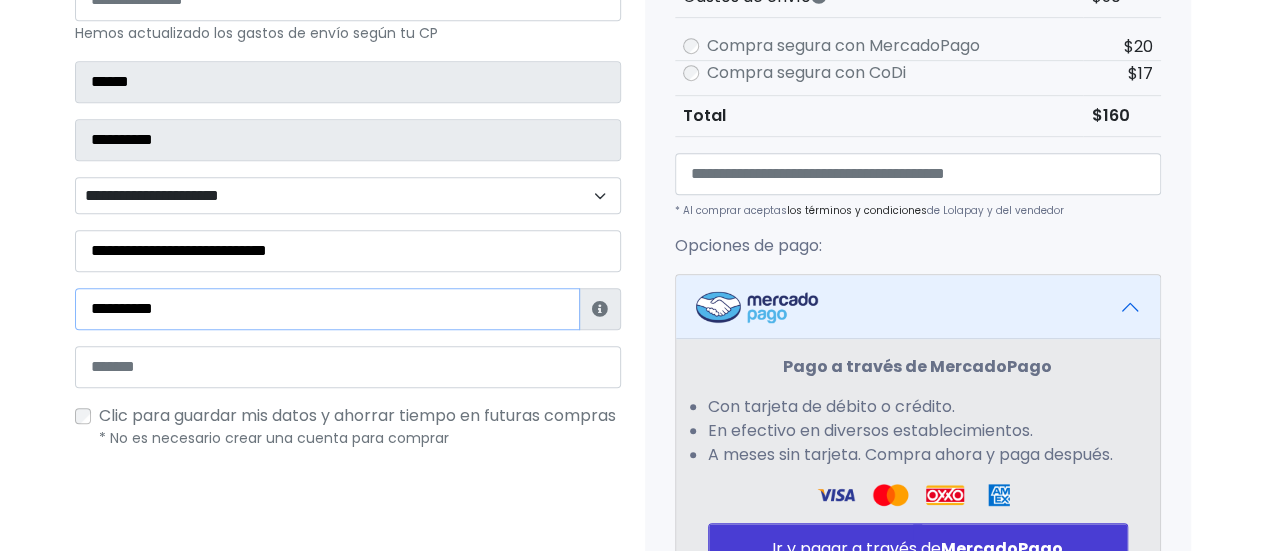 type on "**********" 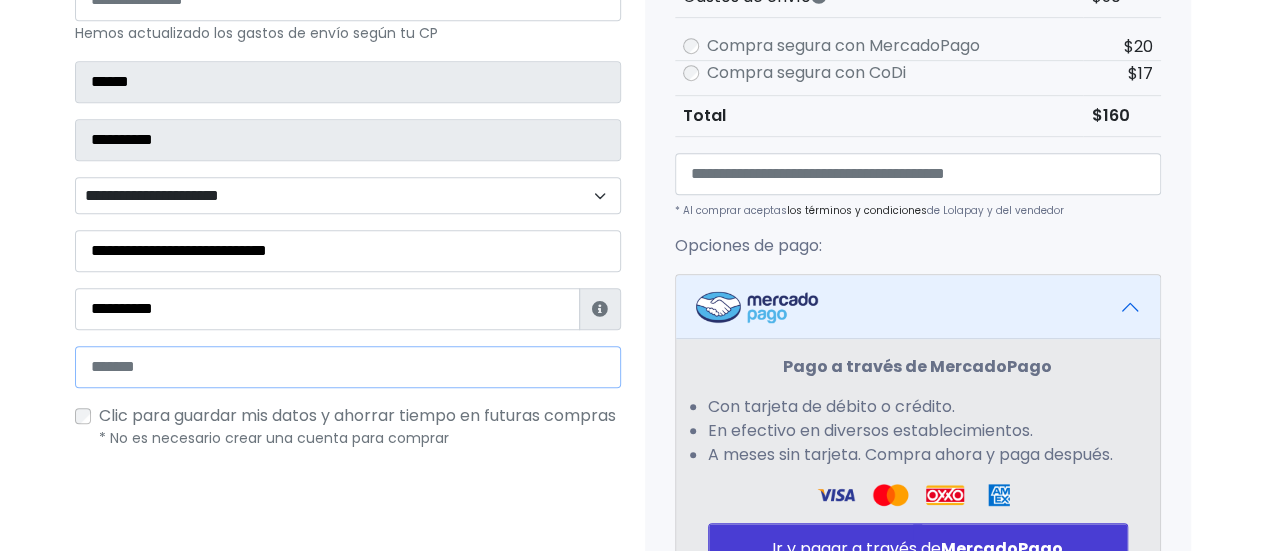 click at bounding box center [348, 367] 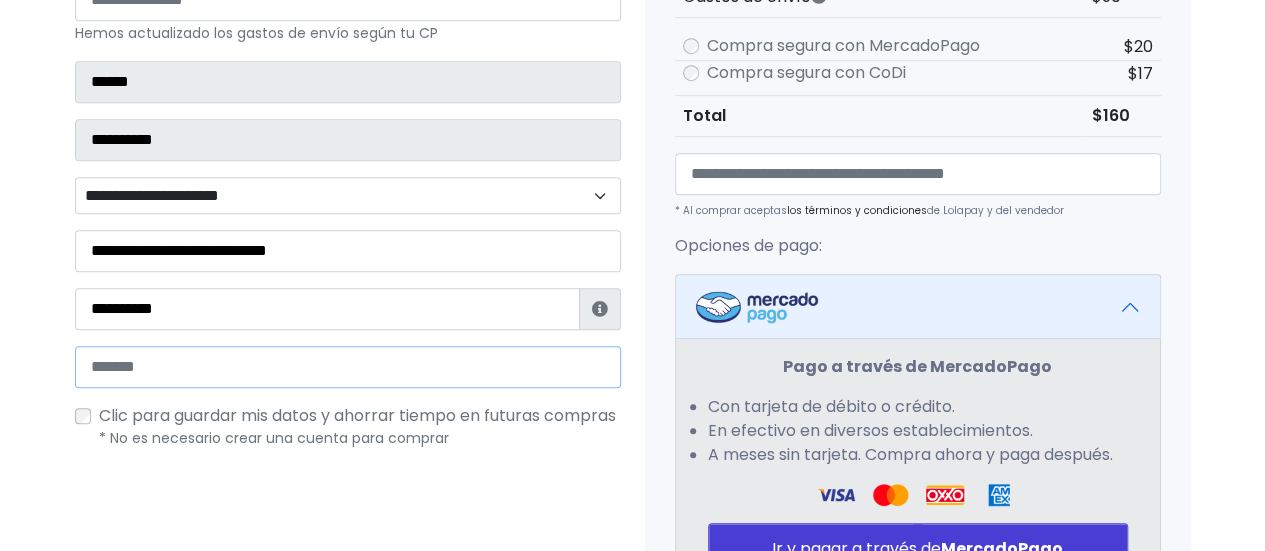 type on "**********" 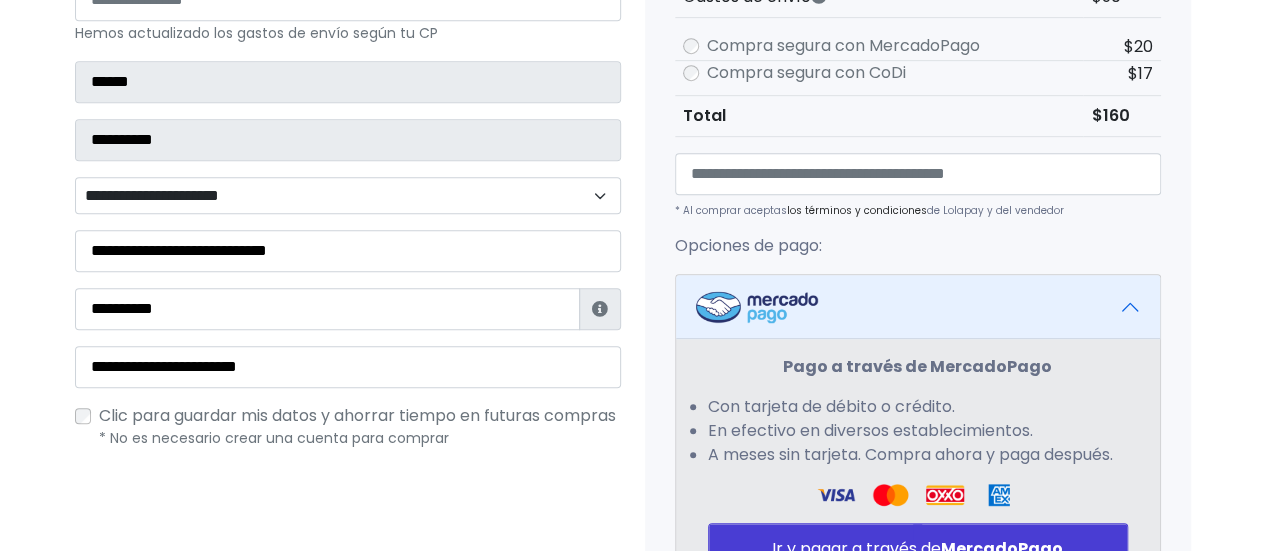 type on "**" 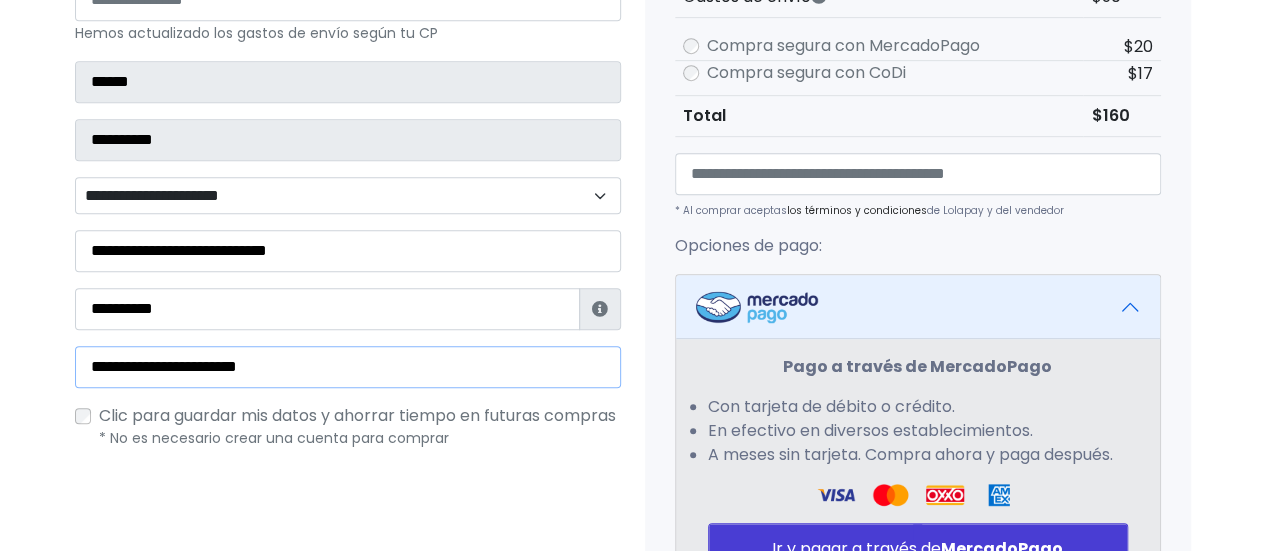 click on "**********" at bounding box center [348, 367] 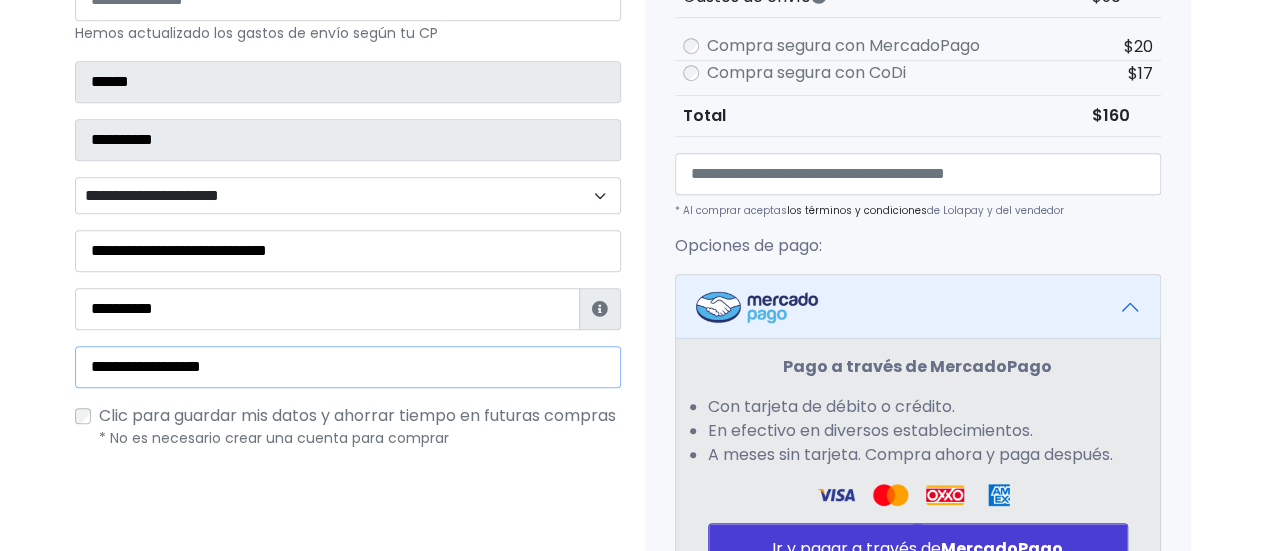 type on "**********" 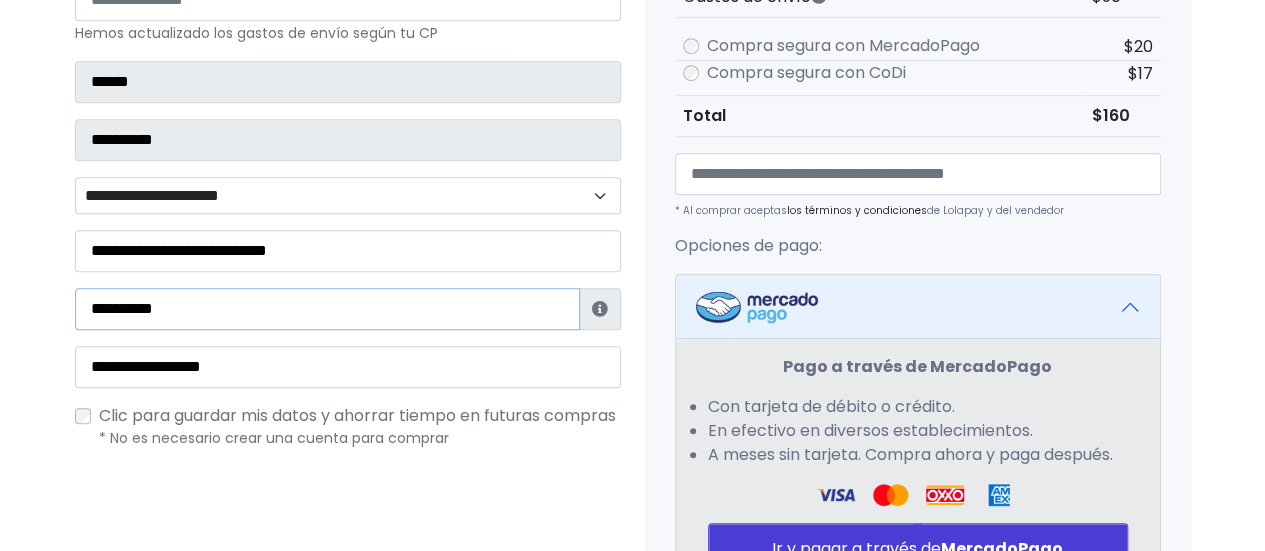 click on "**********" at bounding box center [327, 309] 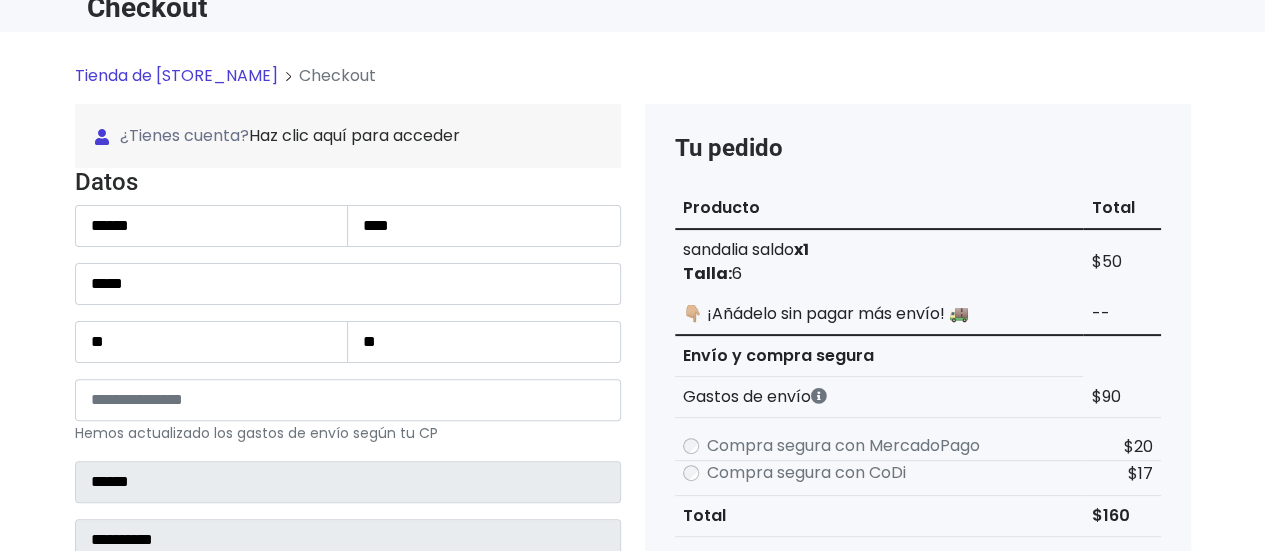 scroll, scrollTop: 200, scrollLeft: 0, axis: vertical 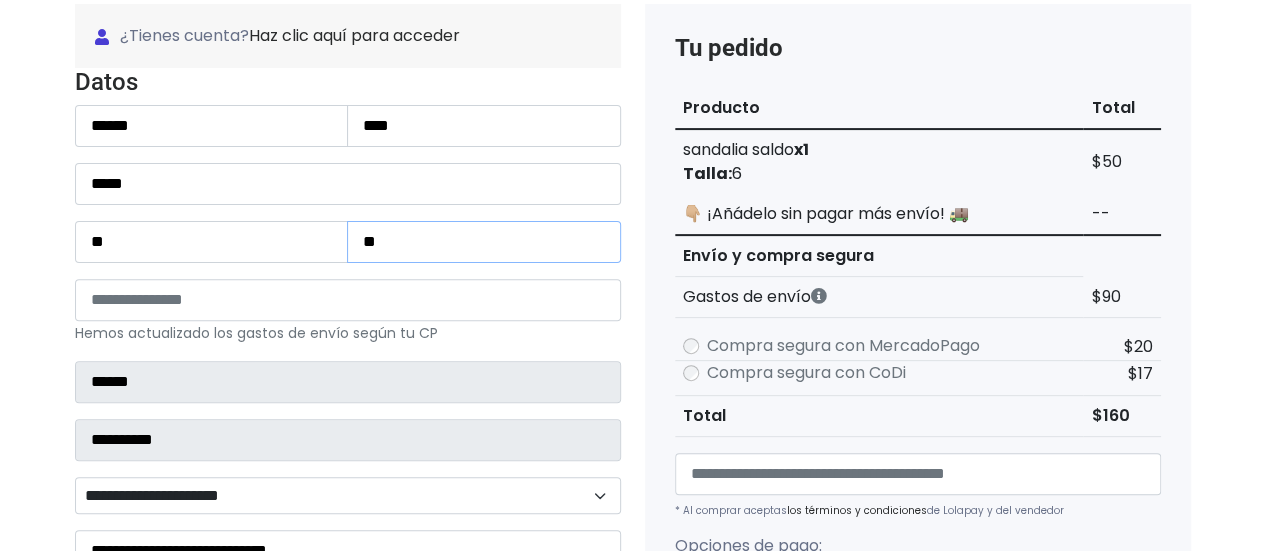 click on "**" at bounding box center [484, 242] 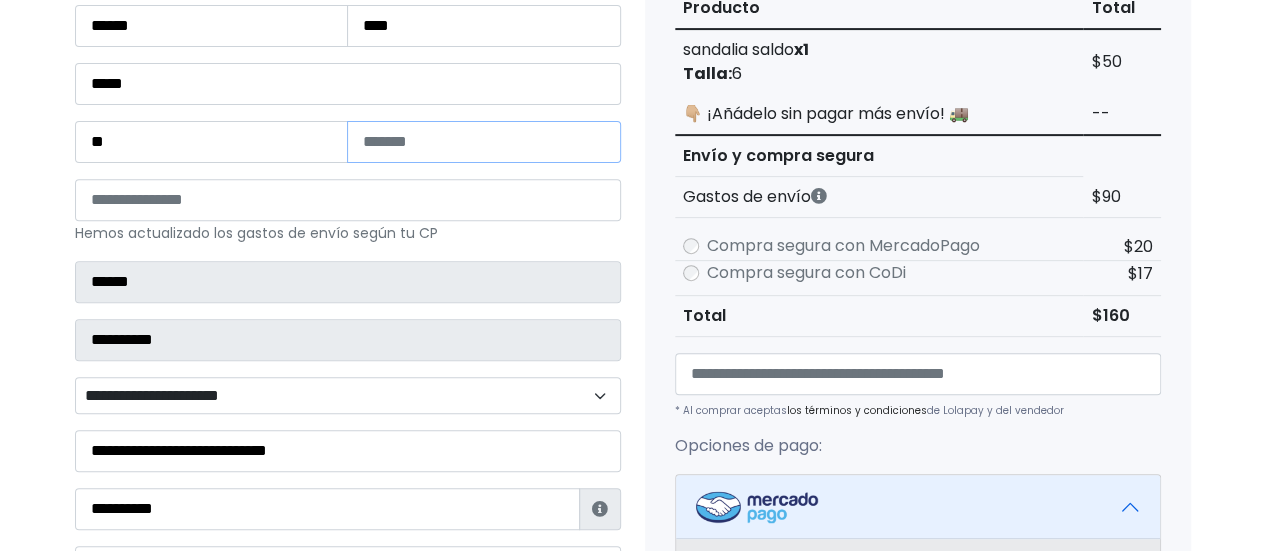 scroll, scrollTop: 400, scrollLeft: 0, axis: vertical 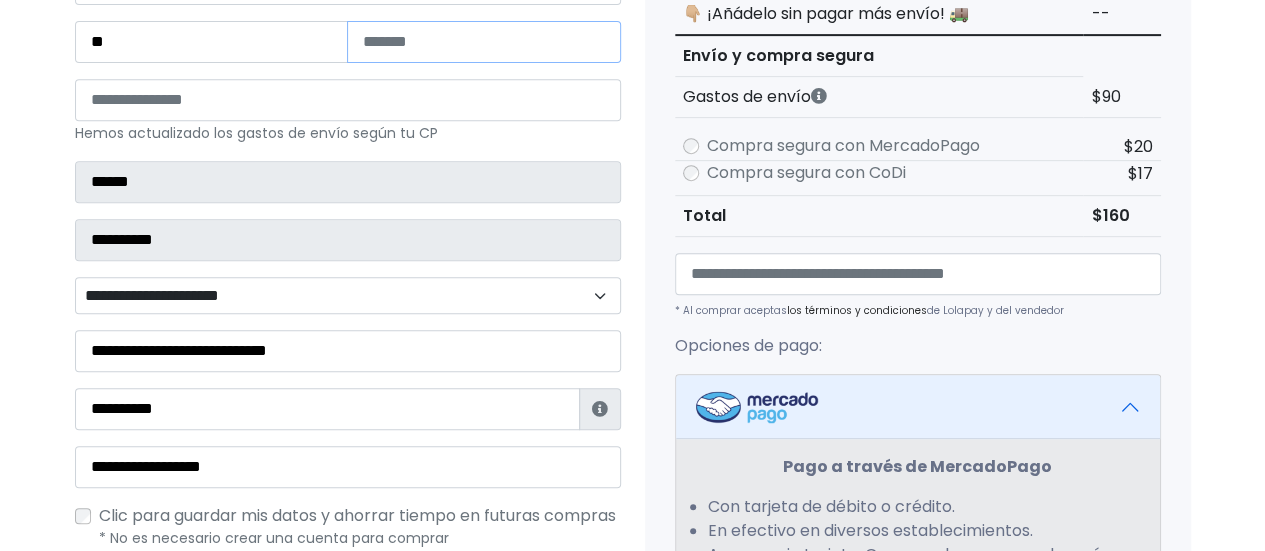 type 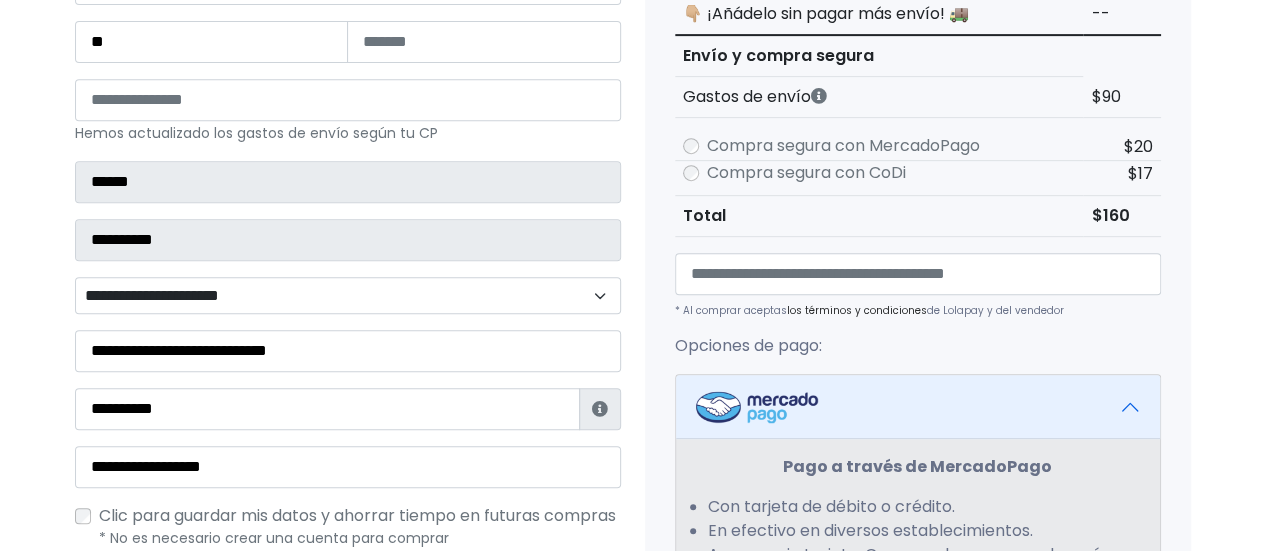 click on "**********" at bounding box center [348, 295] 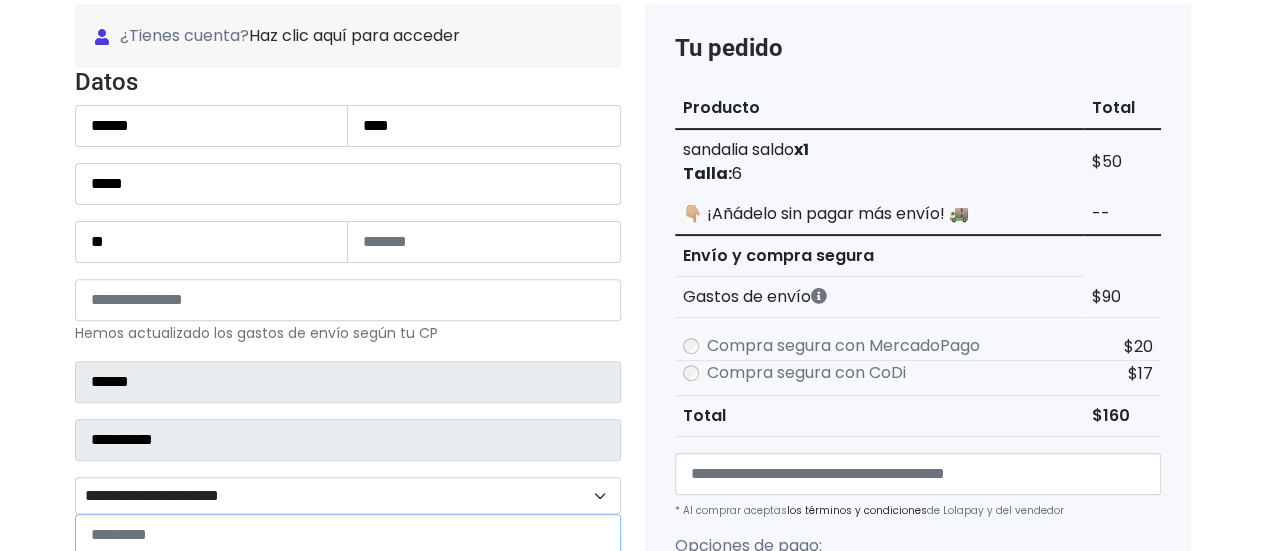 scroll, scrollTop: 300, scrollLeft: 0, axis: vertical 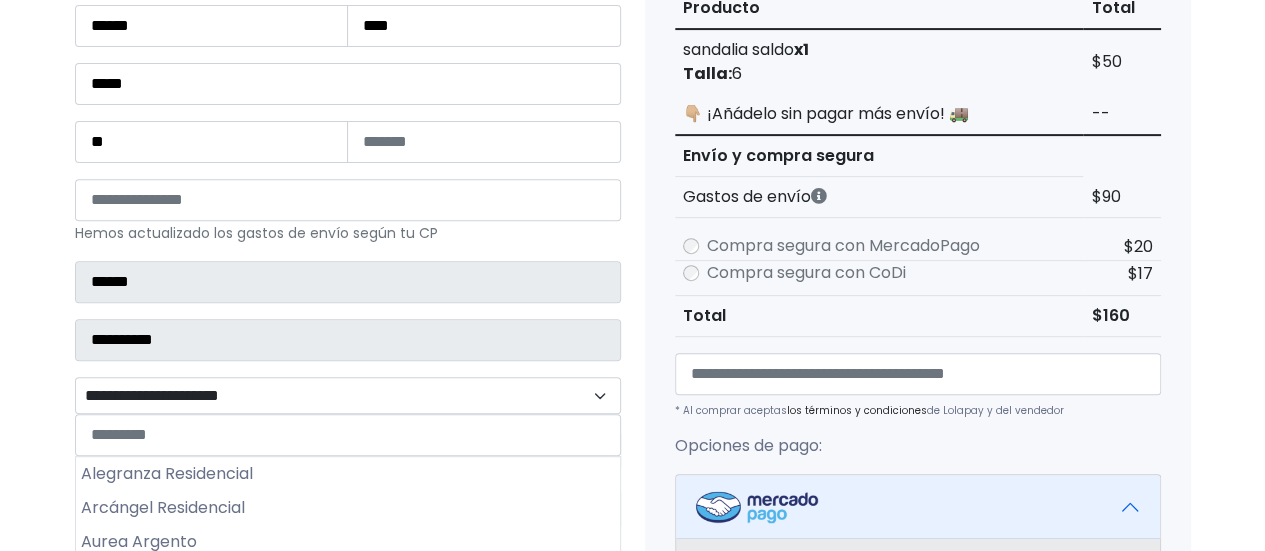 click on "**********" at bounding box center (348, 395) 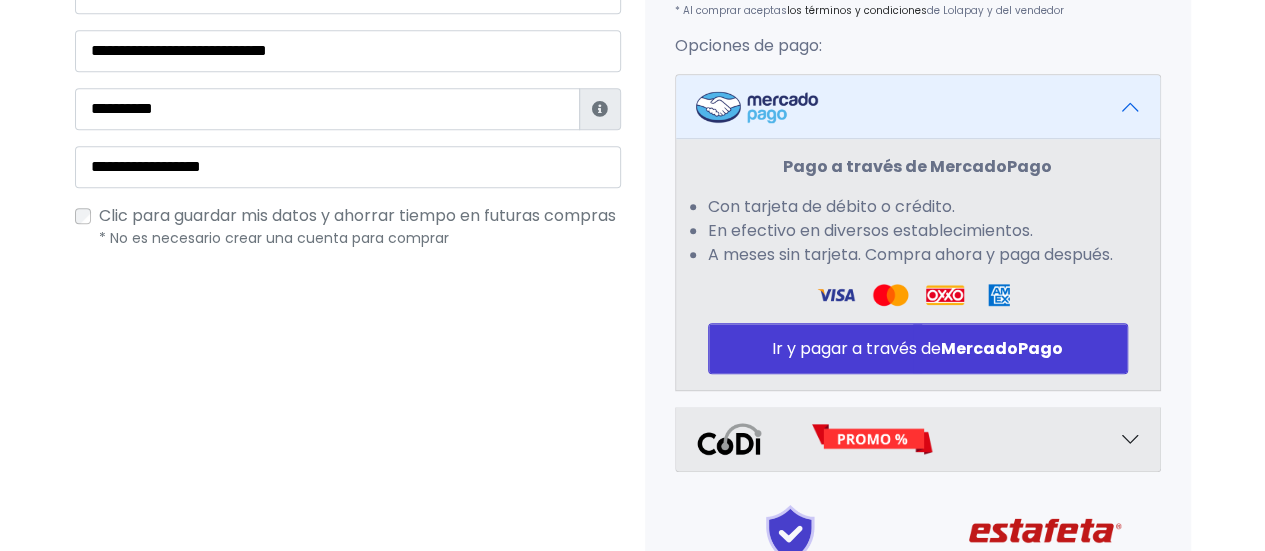 scroll, scrollTop: 890, scrollLeft: 0, axis: vertical 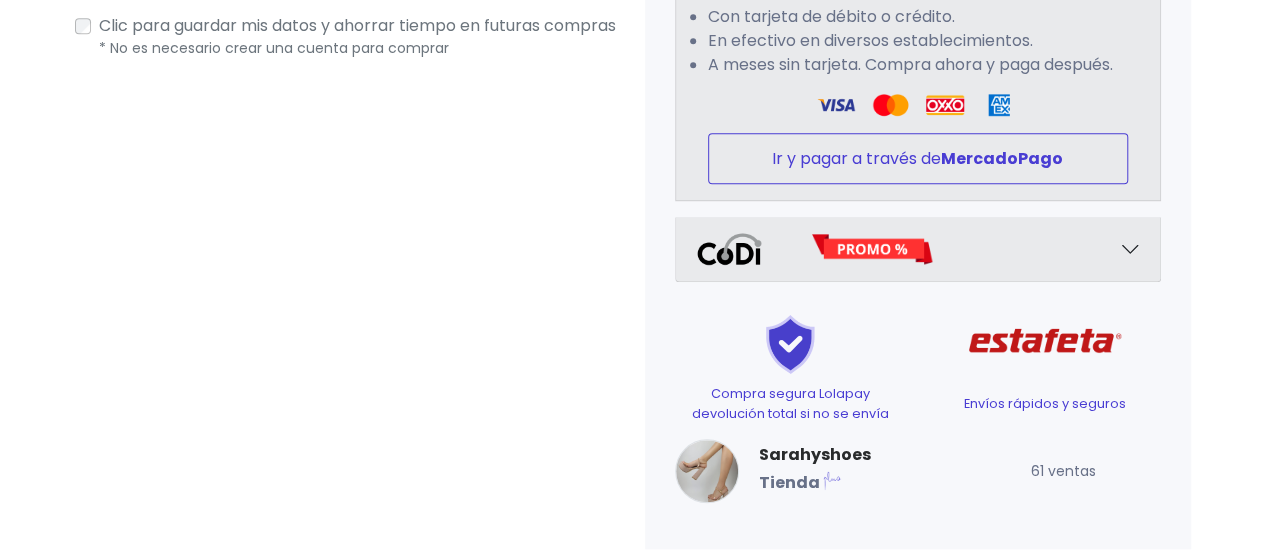 click on "MercadoPago" at bounding box center (1002, 158) 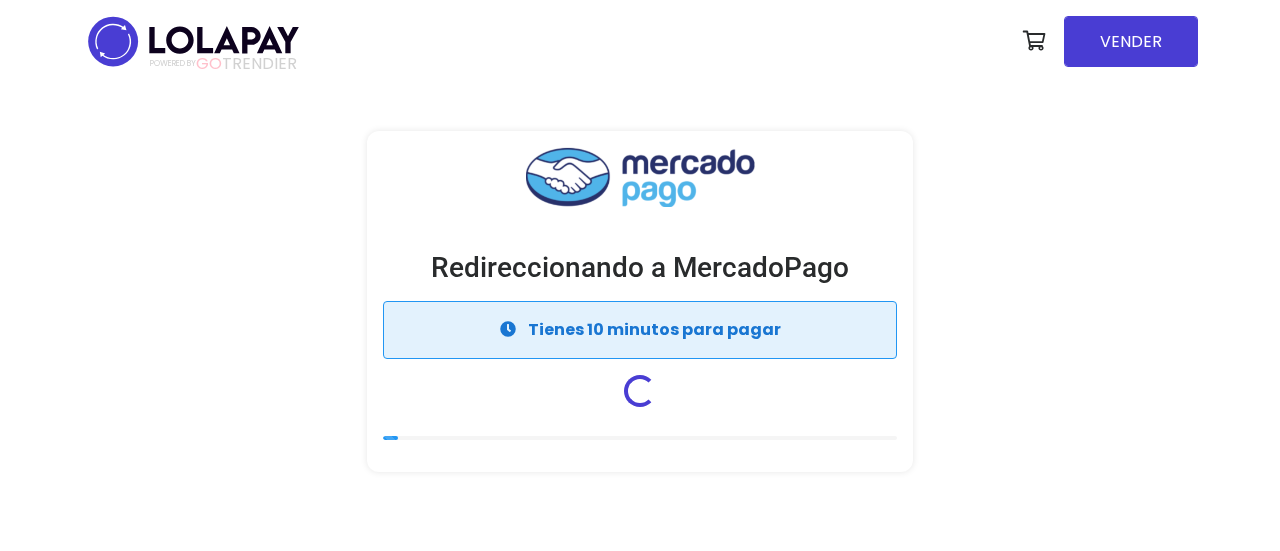 scroll, scrollTop: 0, scrollLeft: 0, axis: both 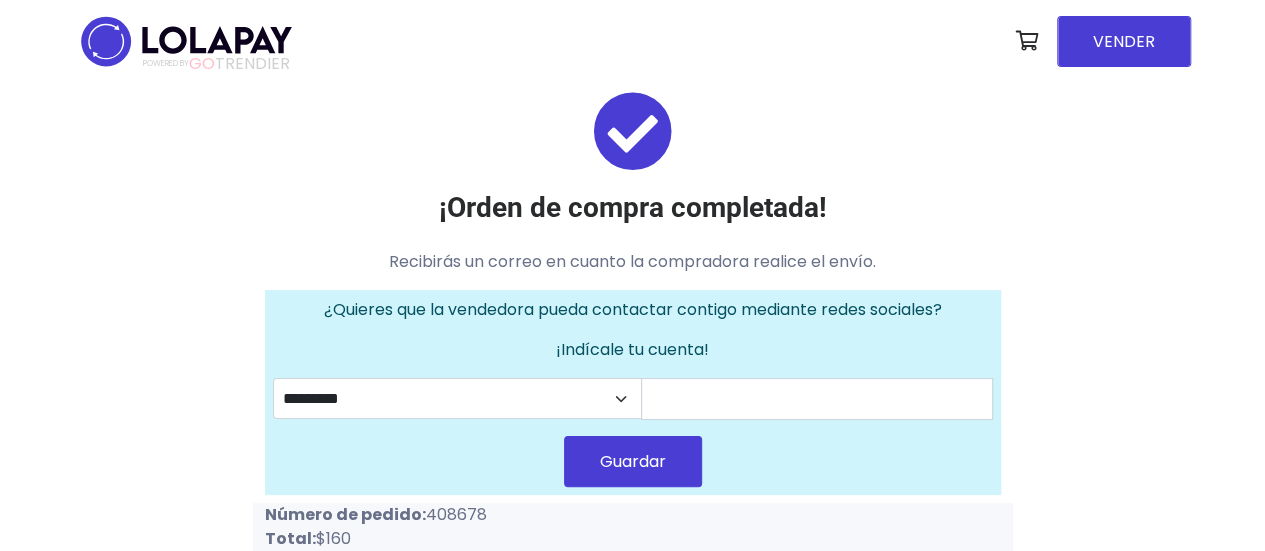 click at bounding box center (186, 41) 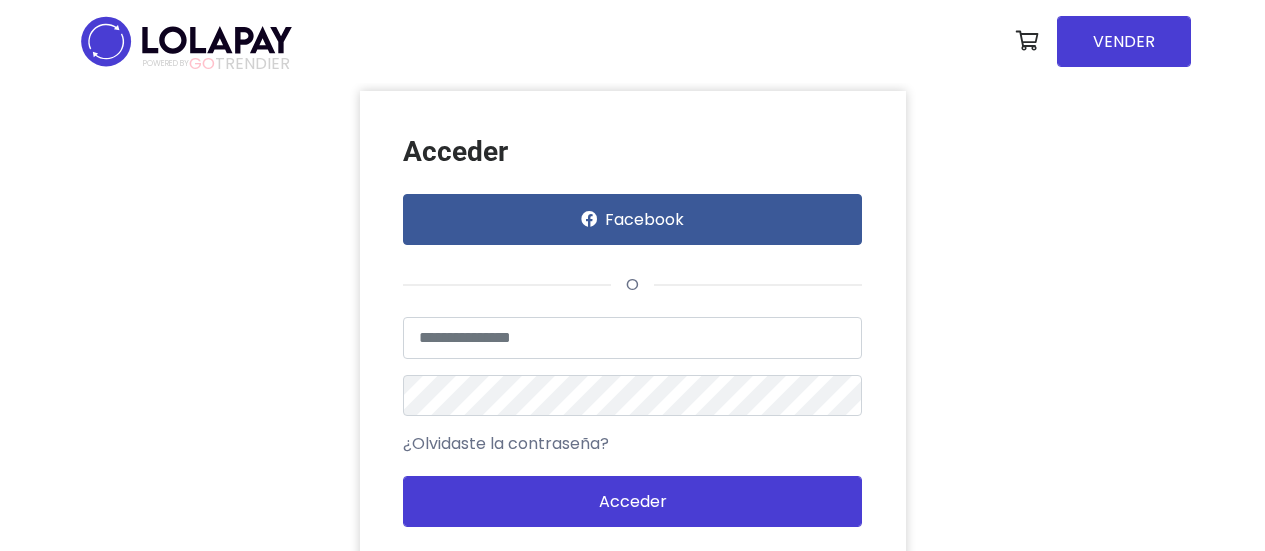 scroll, scrollTop: 0, scrollLeft: 0, axis: both 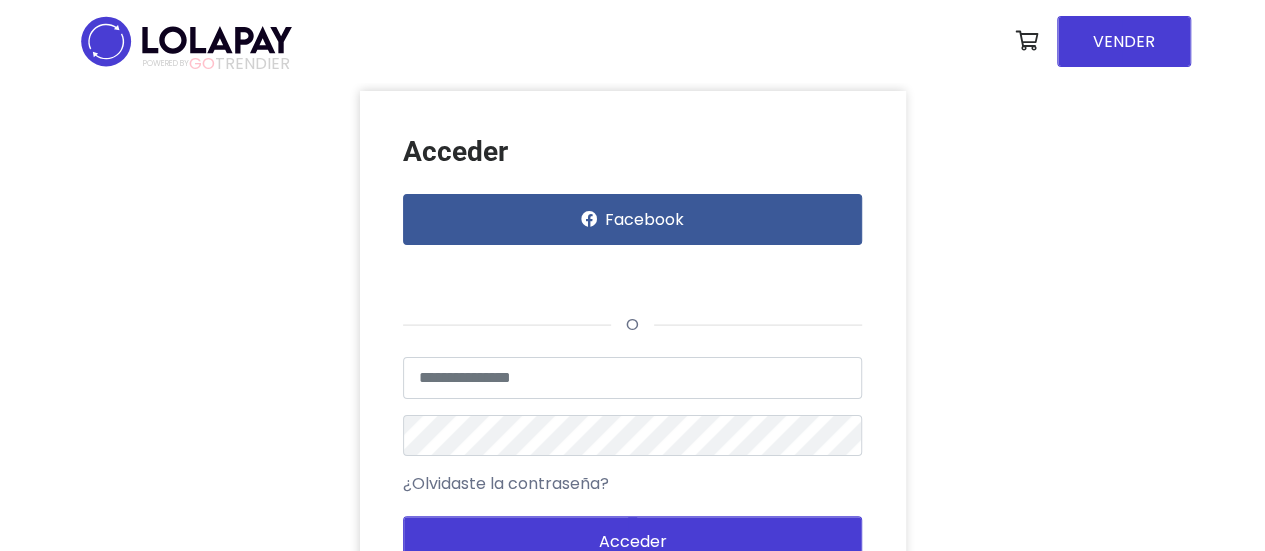 click on "Acceder
Facebook
o
Usuario no encontrado o datos inválidos
¿Olvidaste la contraseña?
Acceder" at bounding box center [633, 372] 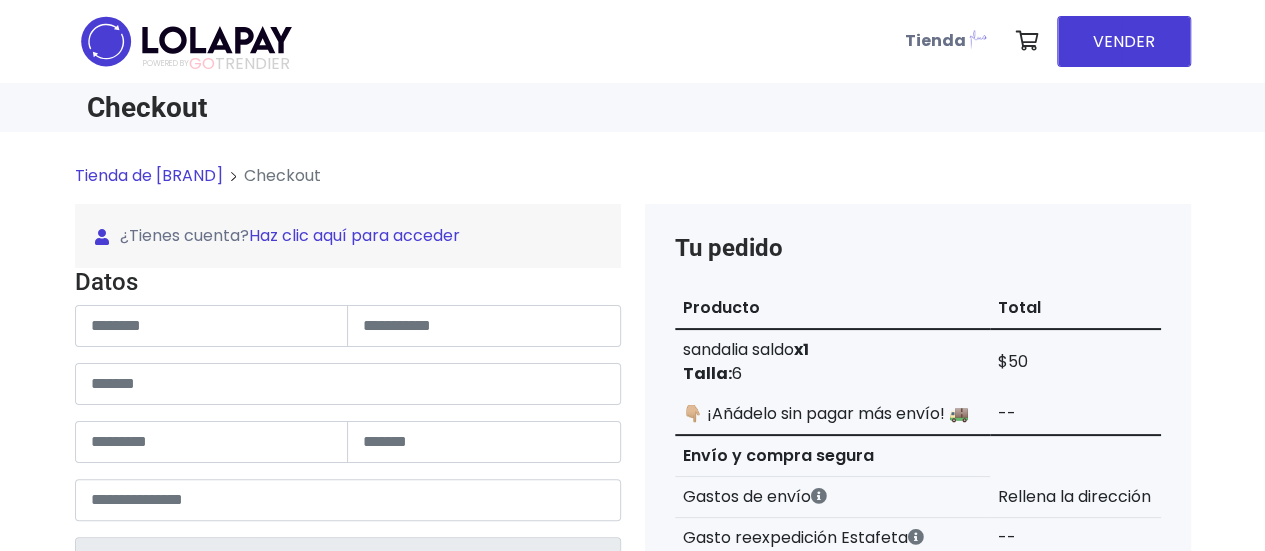 scroll, scrollTop: 100, scrollLeft: 0, axis: vertical 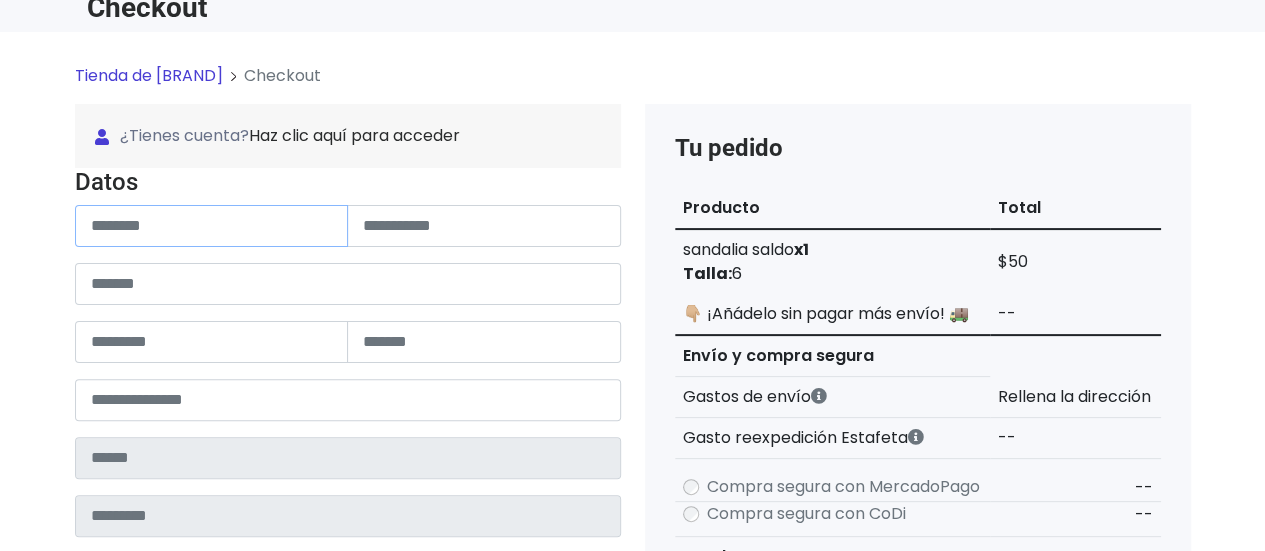 click at bounding box center (212, 226) 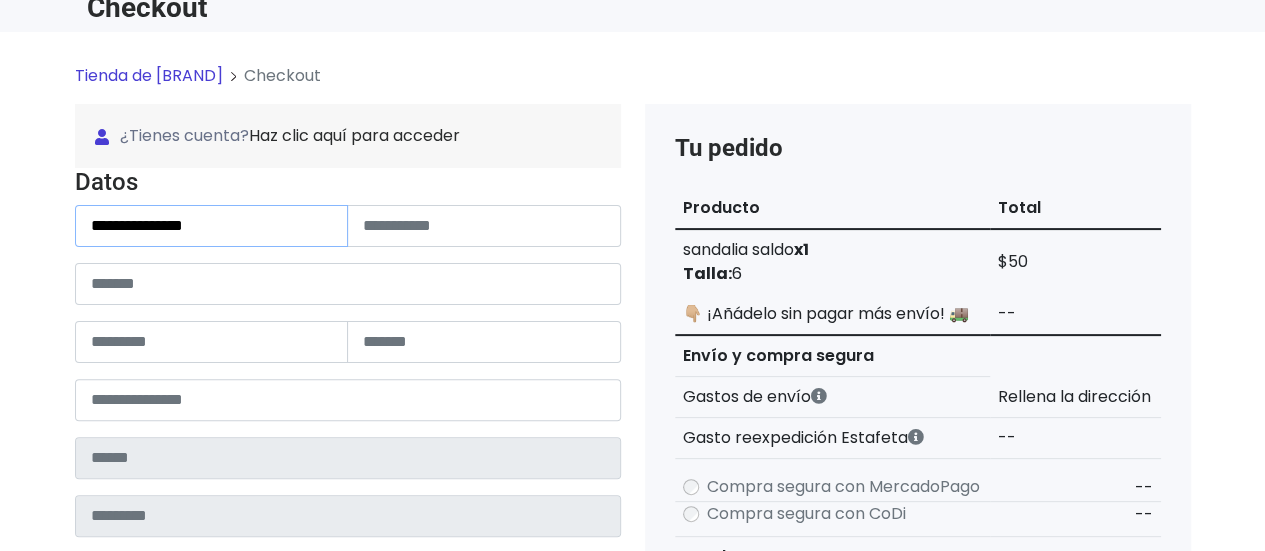 type on "**********" 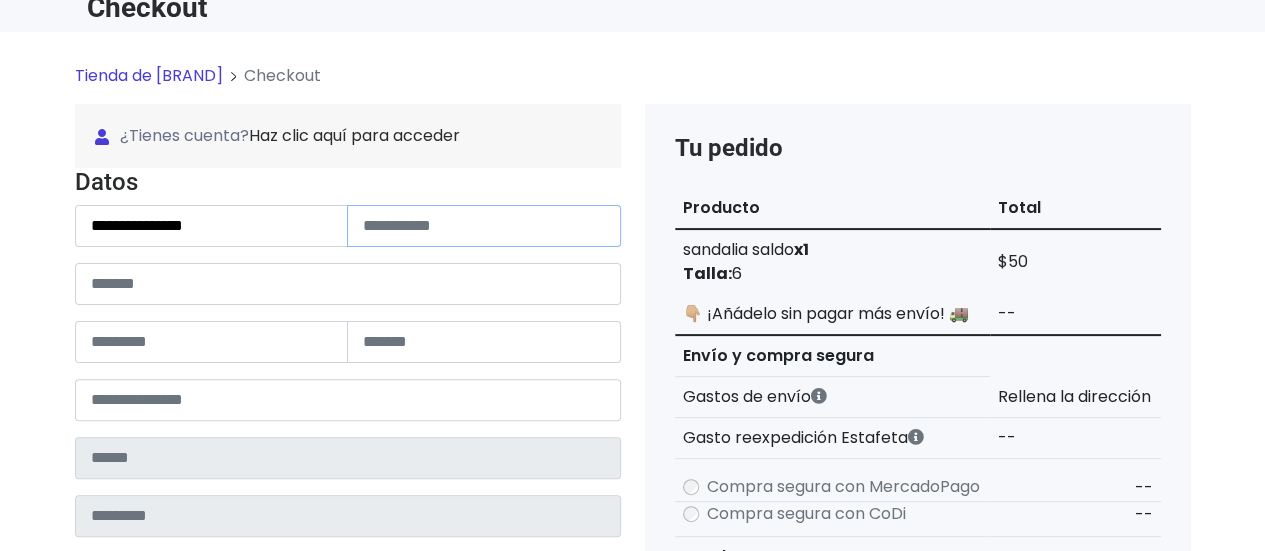 click at bounding box center (484, 226) 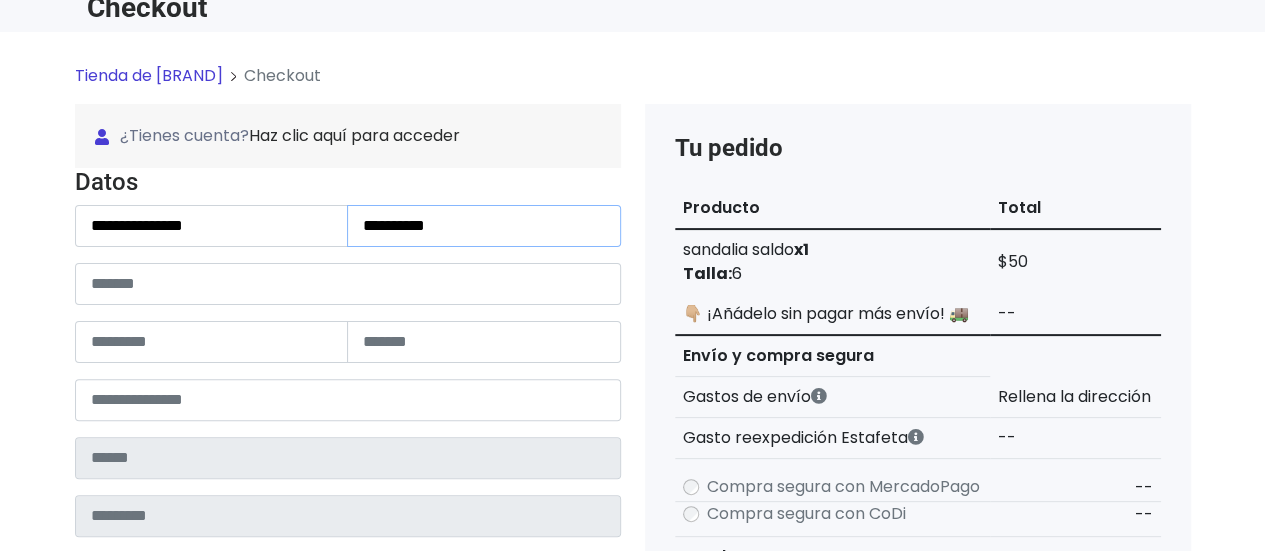 type on "*********" 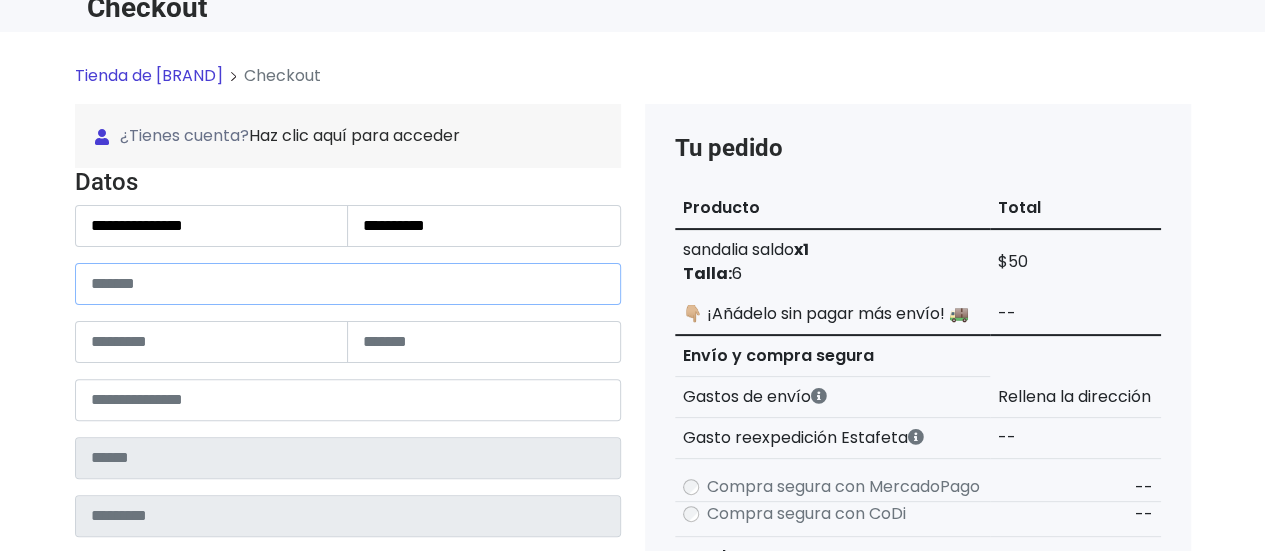click at bounding box center (348, 284) 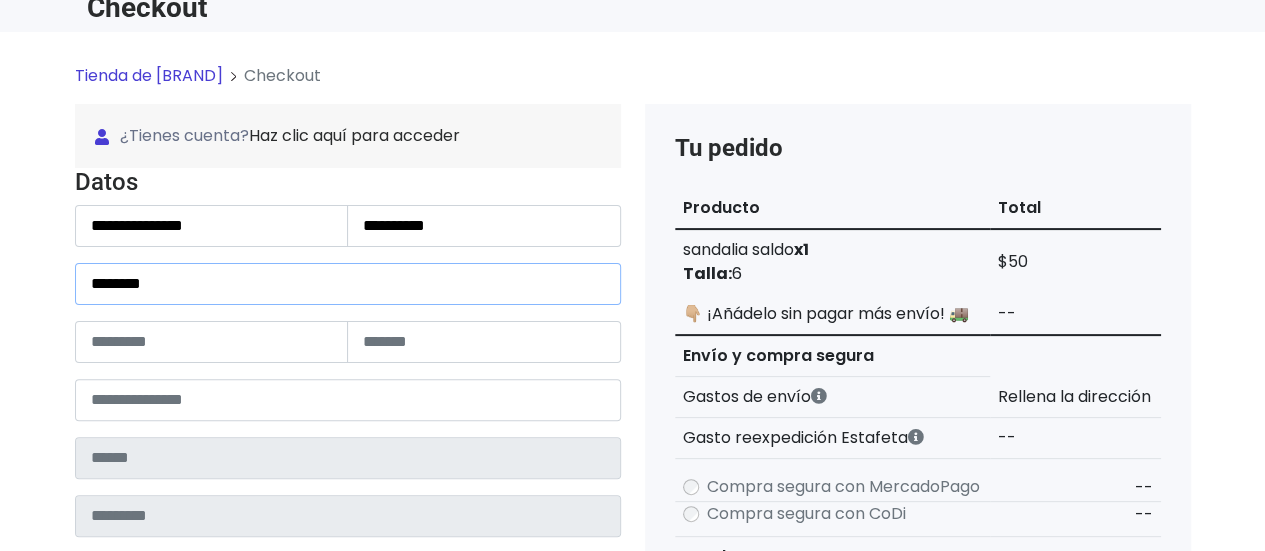 type on "********" 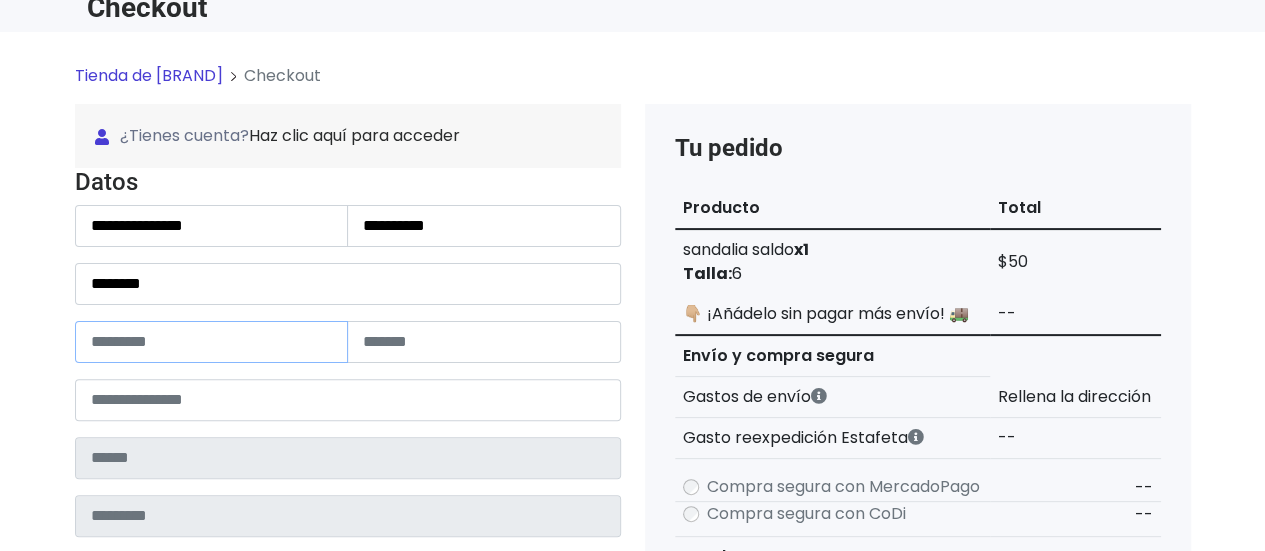click at bounding box center [212, 342] 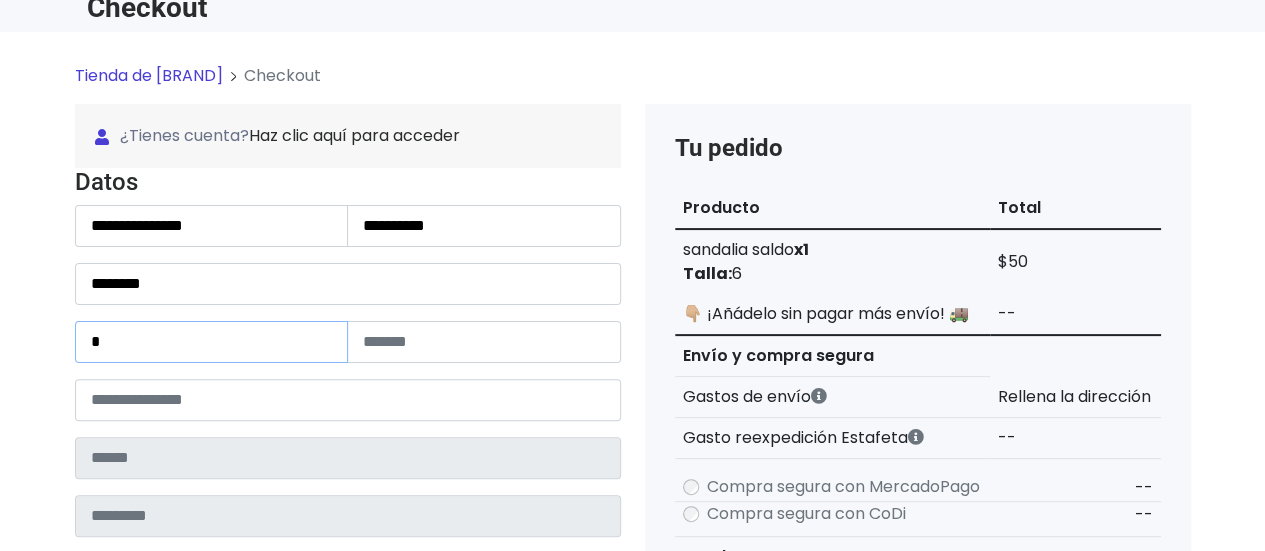 type on "*" 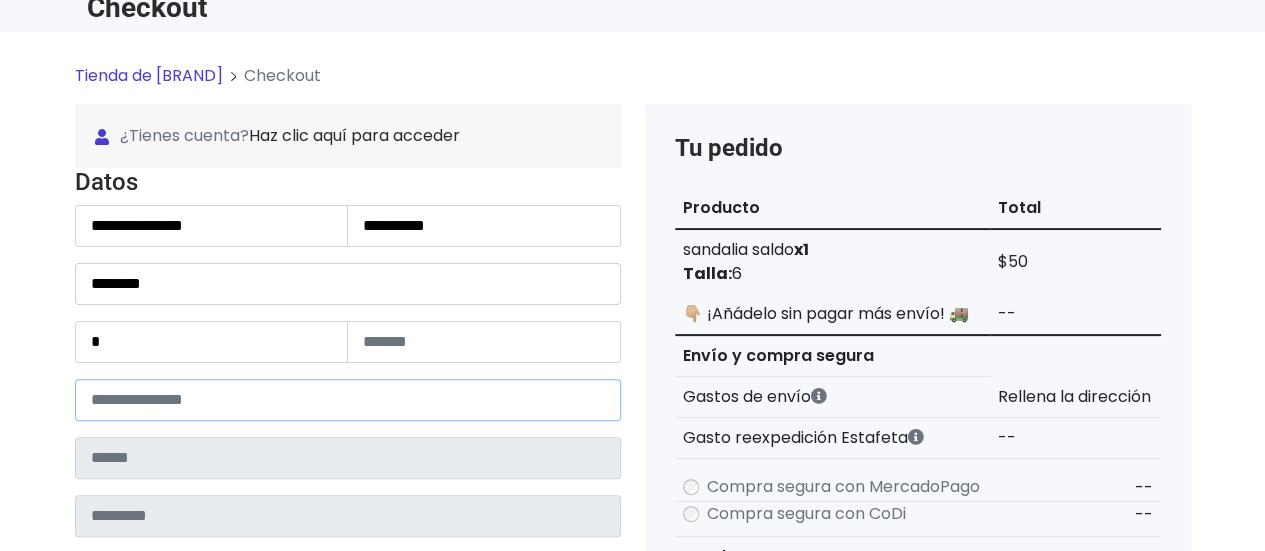 click at bounding box center (348, 400) 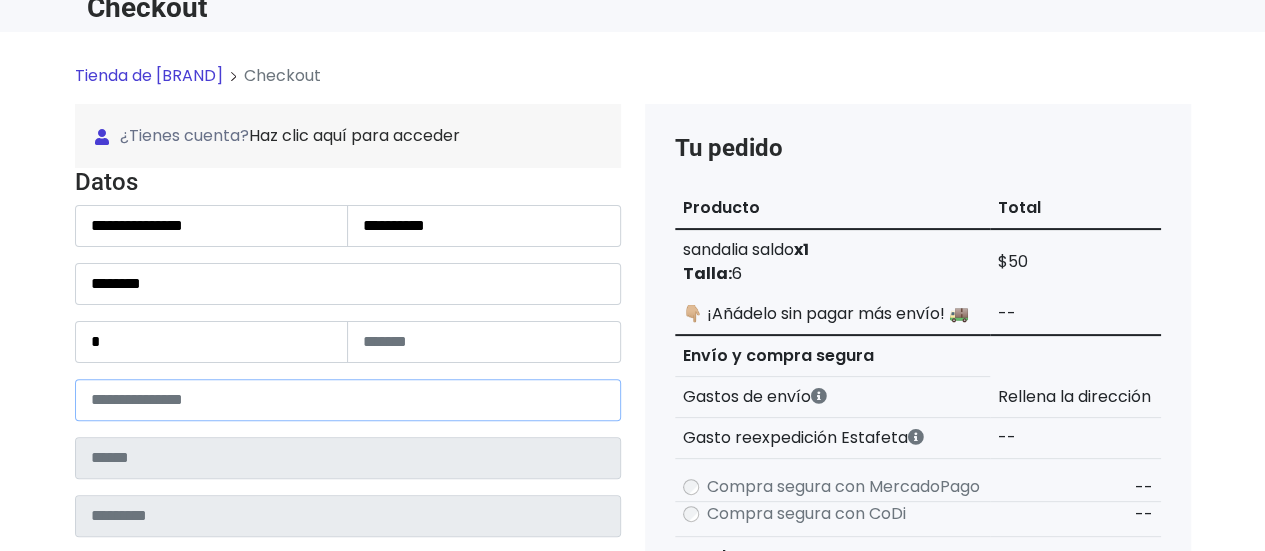 type on "*****" 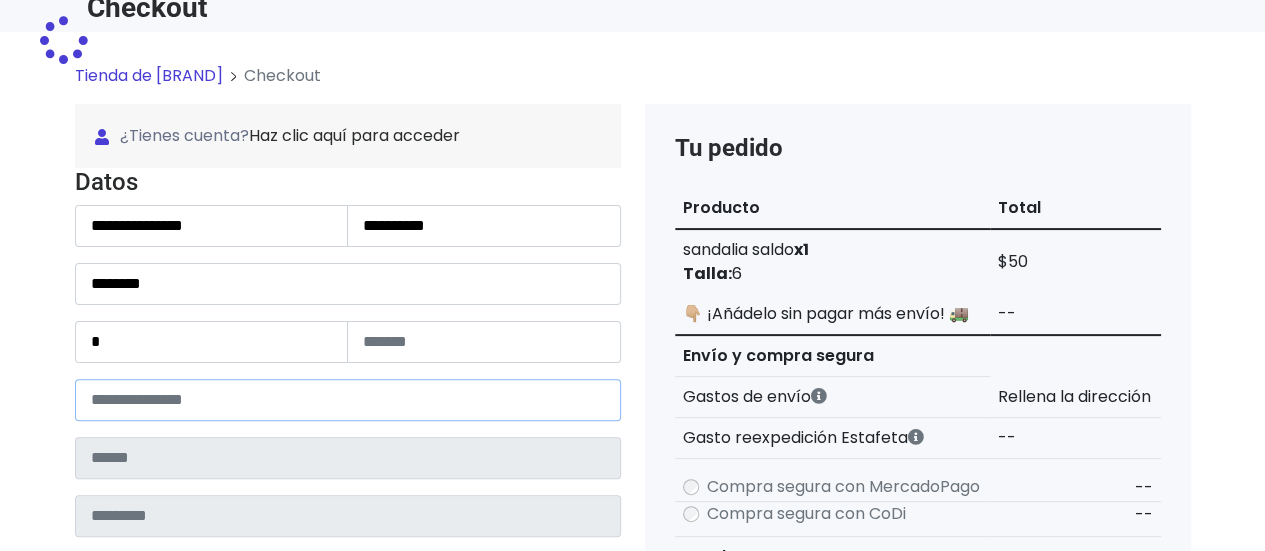 type on "*******" 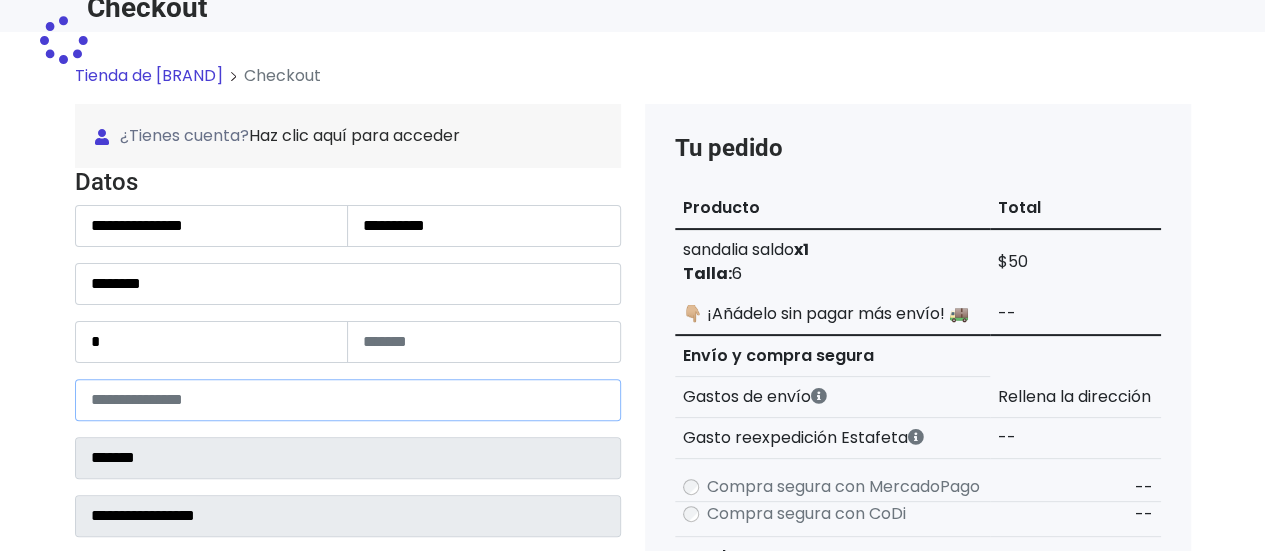 select 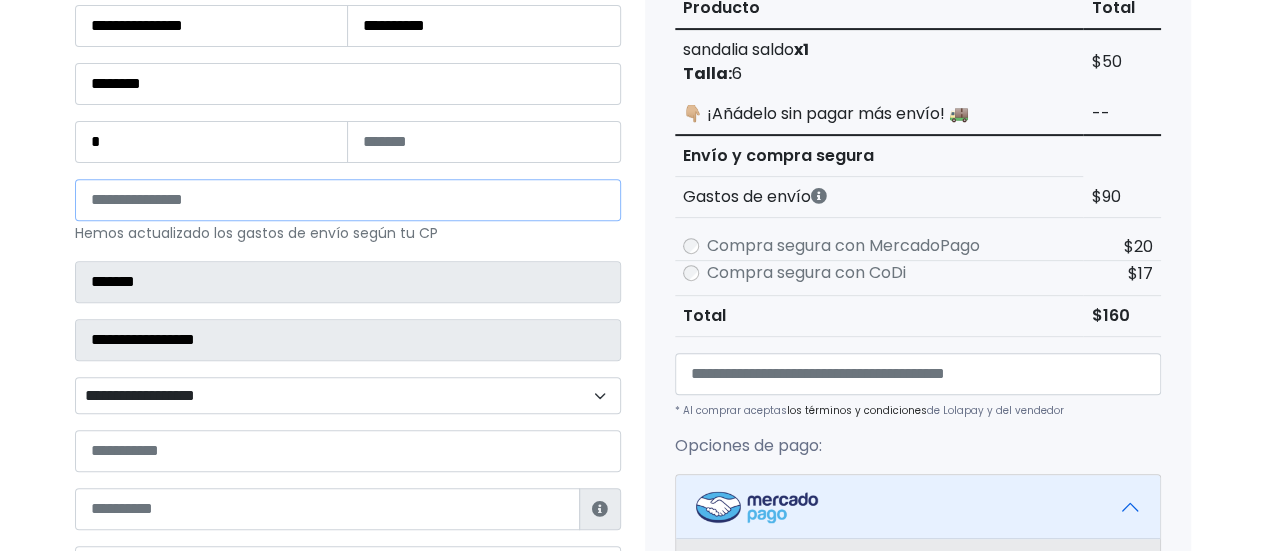 scroll, scrollTop: 400, scrollLeft: 0, axis: vertical 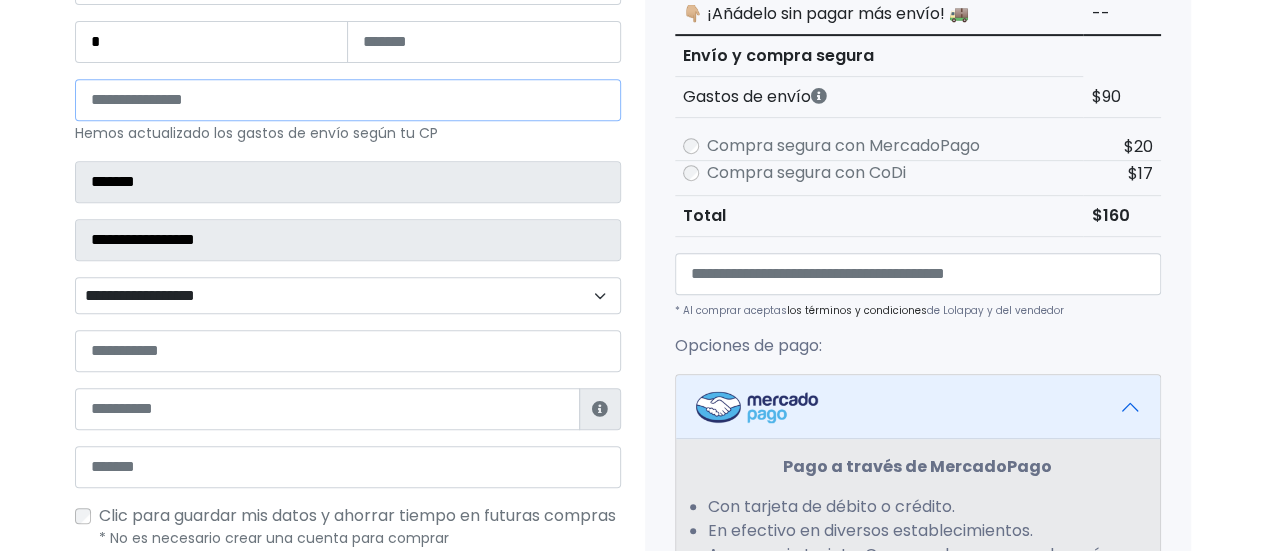 type on "*****" 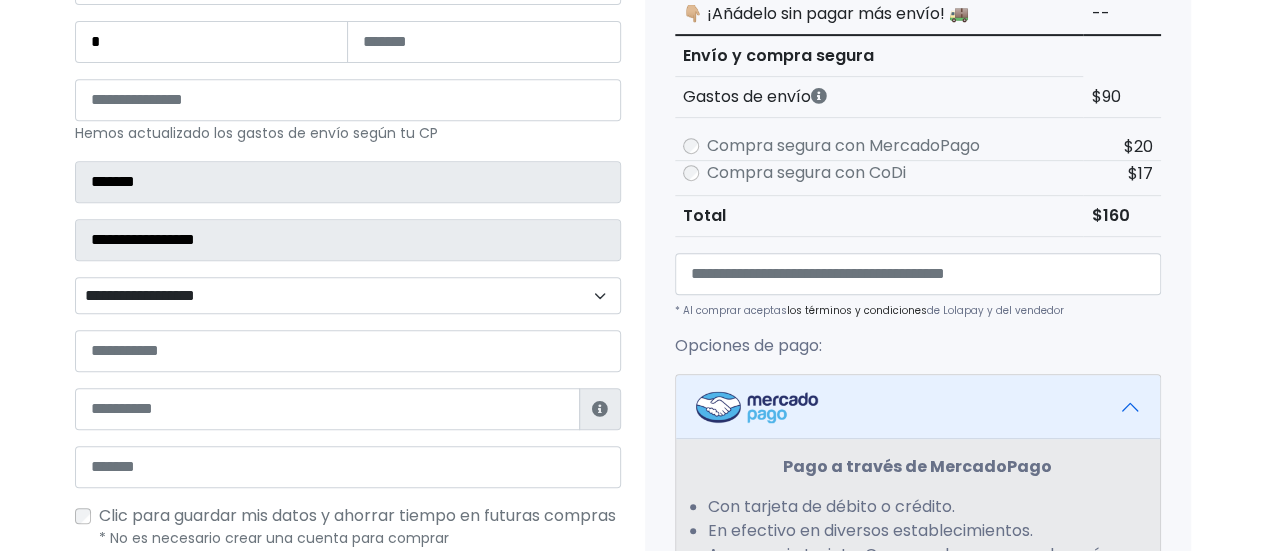 click on "**********" at bounding box center (348, 295) 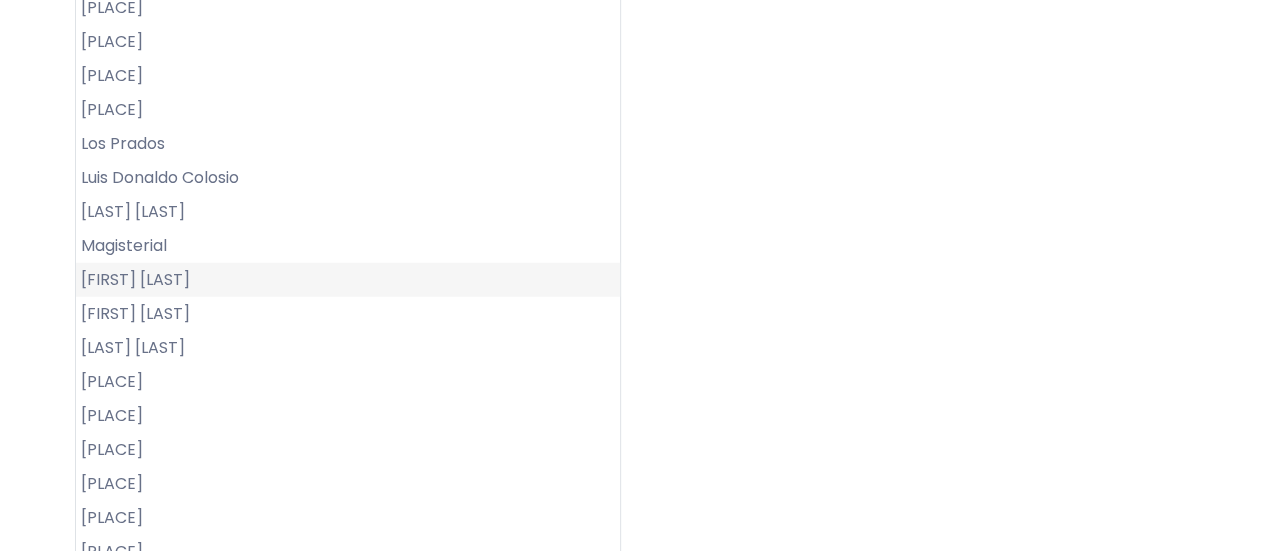 scroll, scrollTop: 2600, scrollLeft: 0, axis: vertical 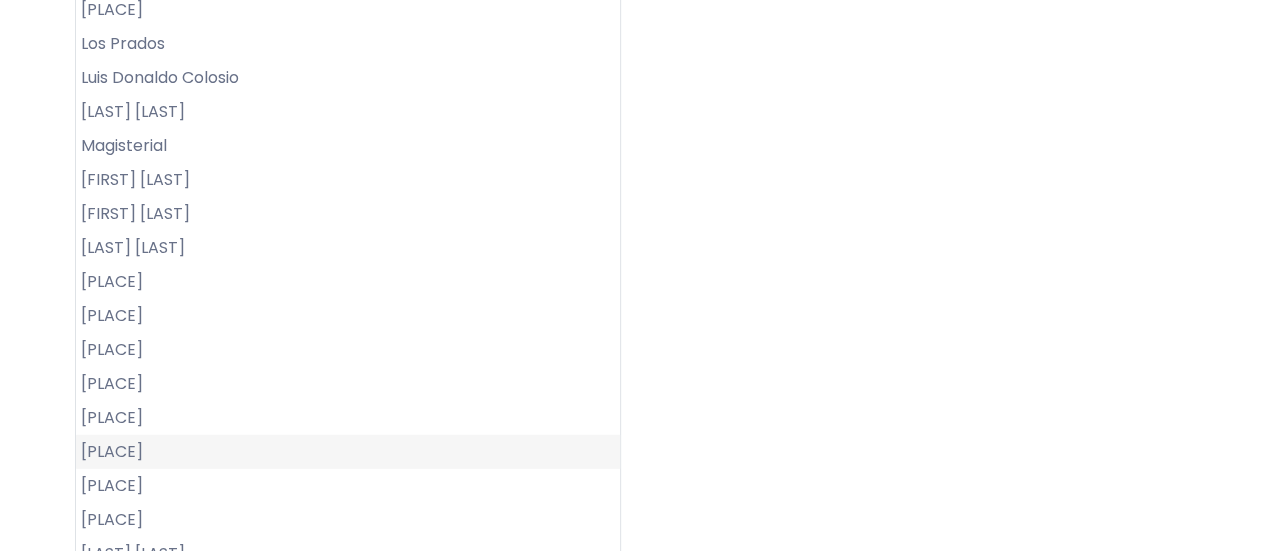 click on "[PLACE]" at bounding box center (348, 452) 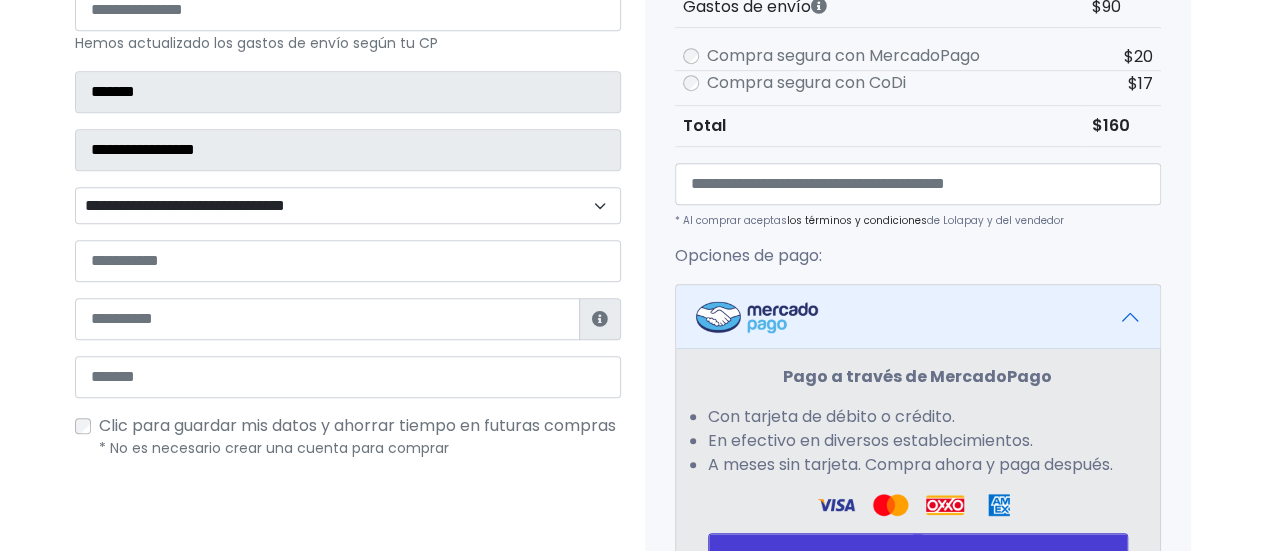 scroll, scrollTop: 390, scrollLeft: 0, axis: vertical 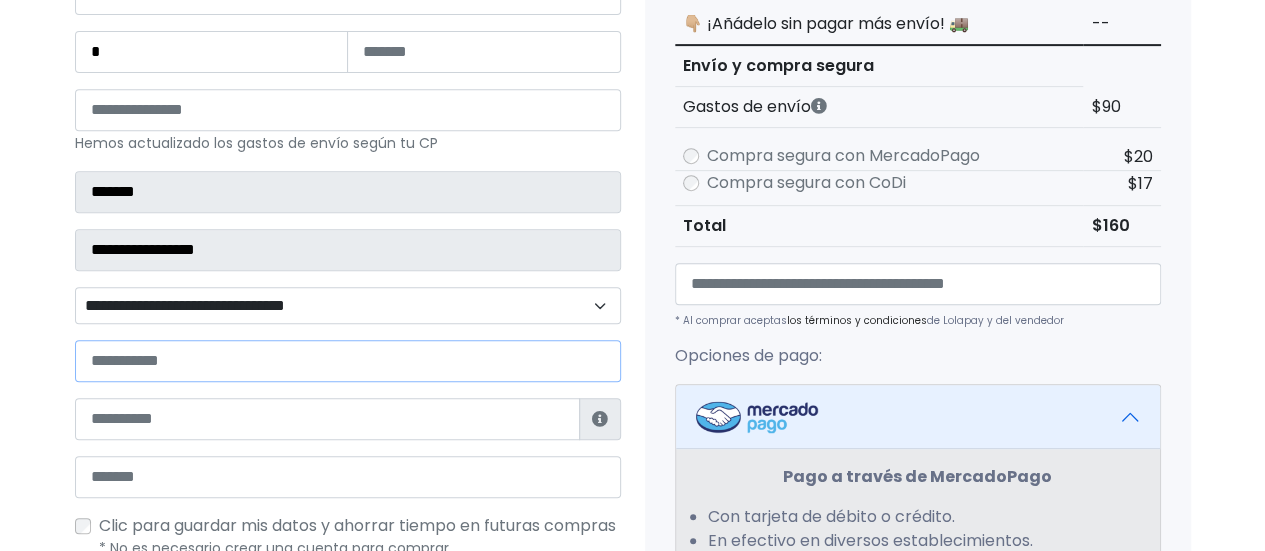 click at bounding box center [348, 361] 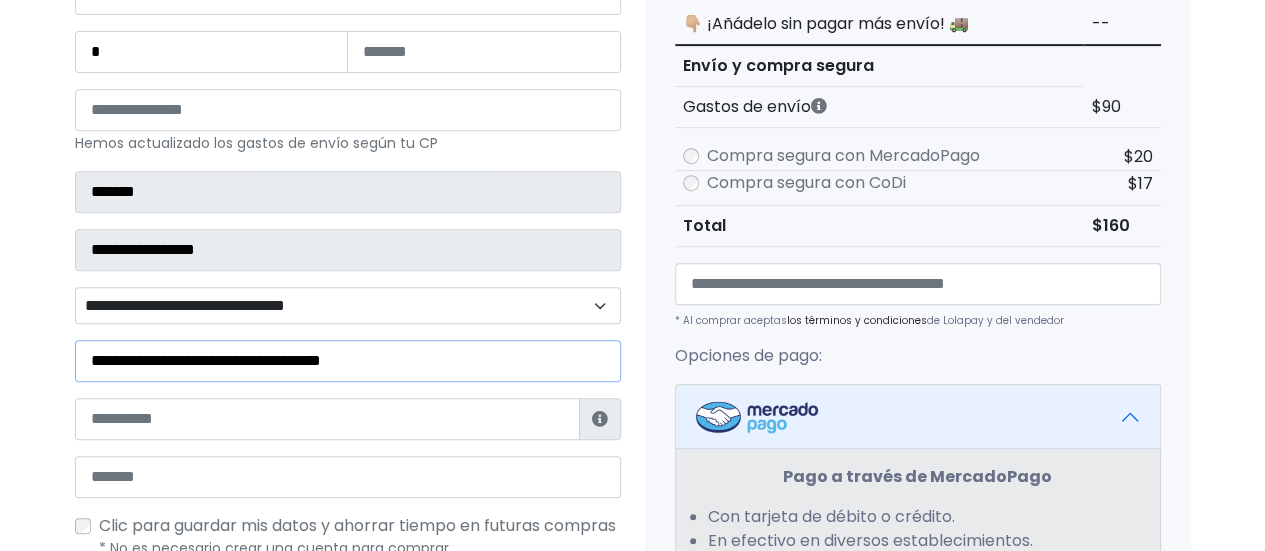 type on "**********" 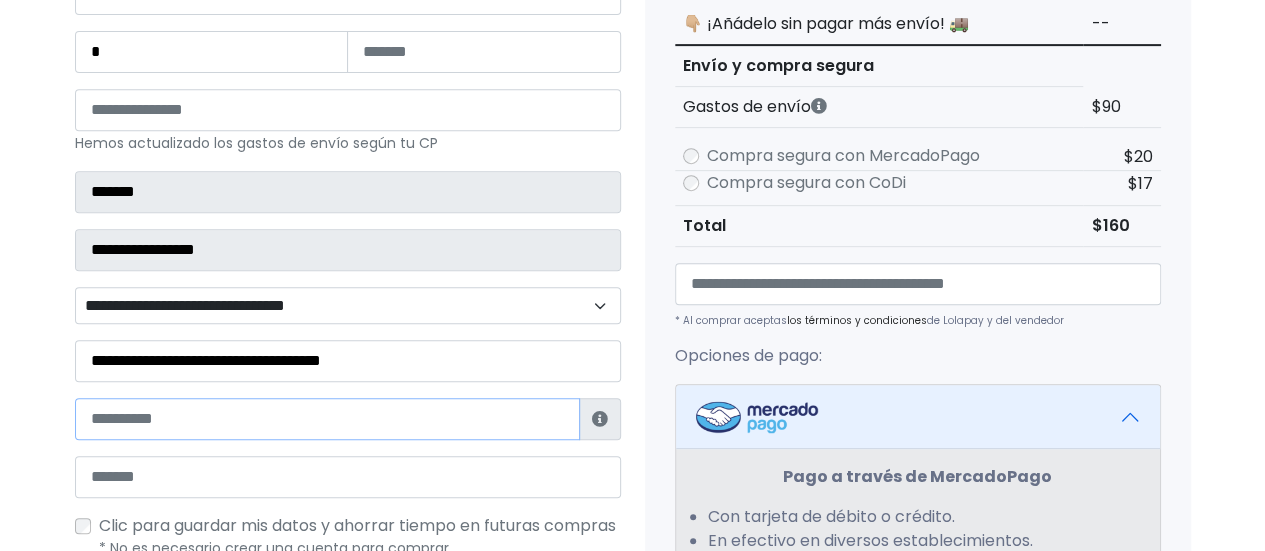 click at bounding box center (327, 419) 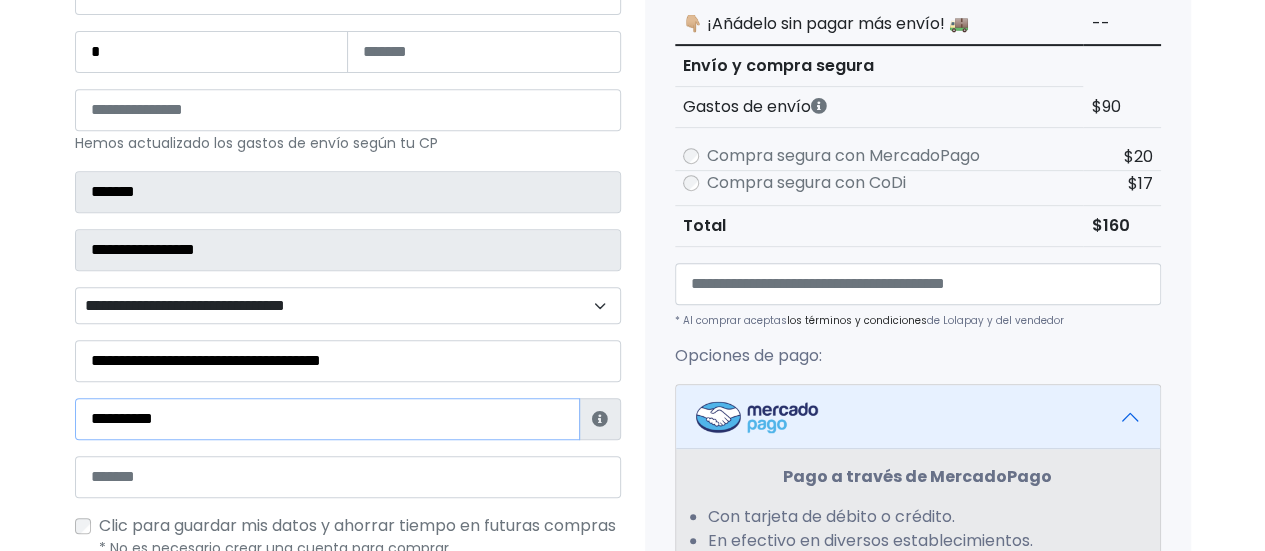 type on "**********" 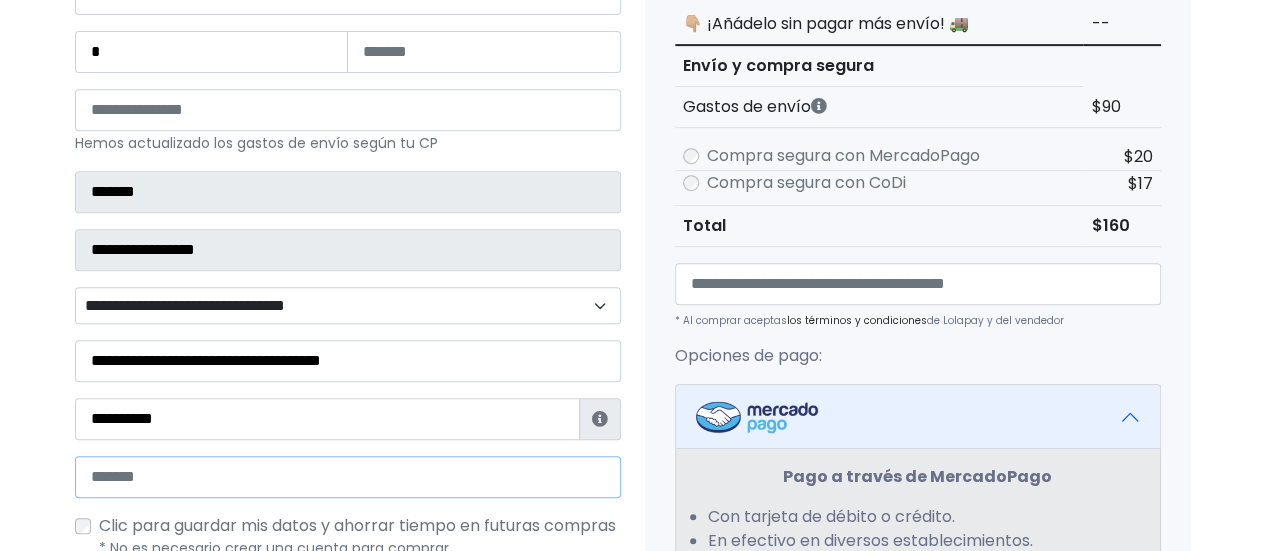 click at bounding box center [348, 477] 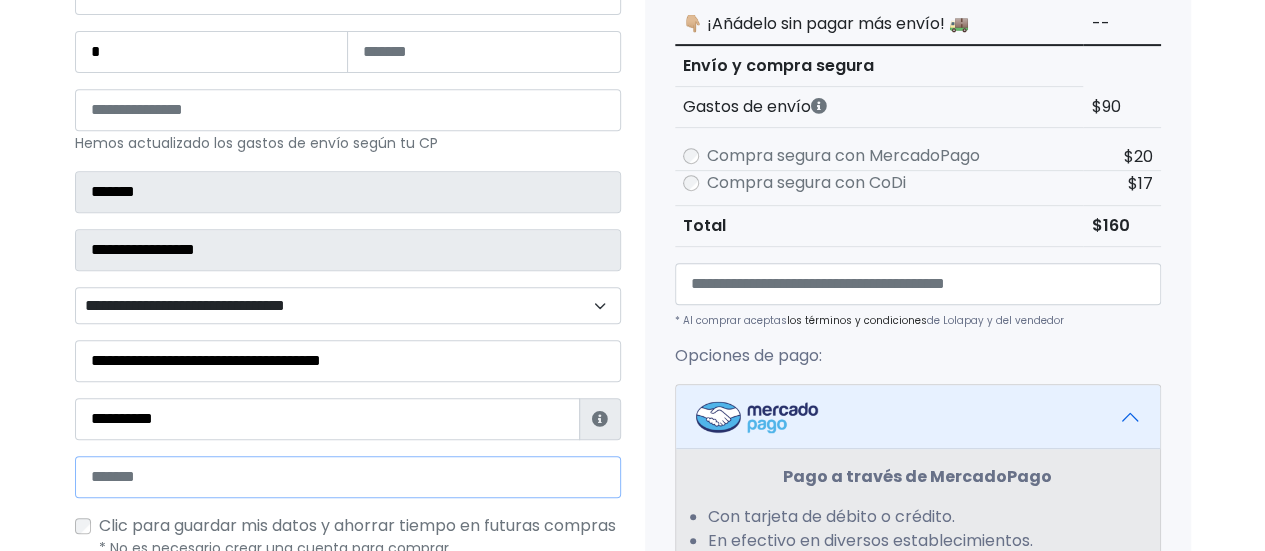 type on "**********" 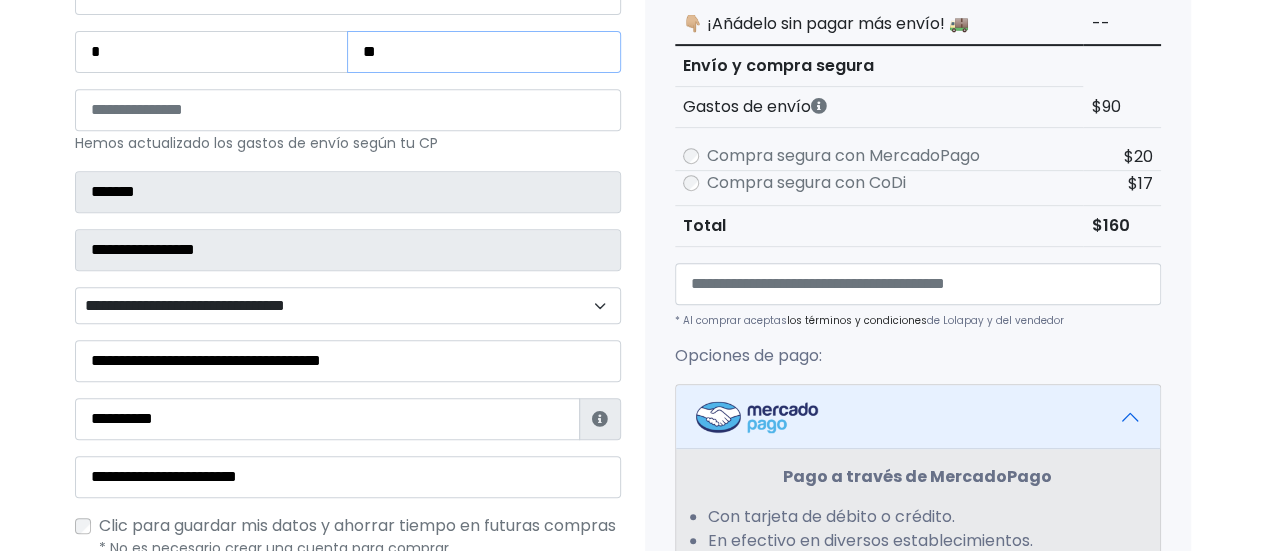 click on "**" at bounding box center [484, 52] 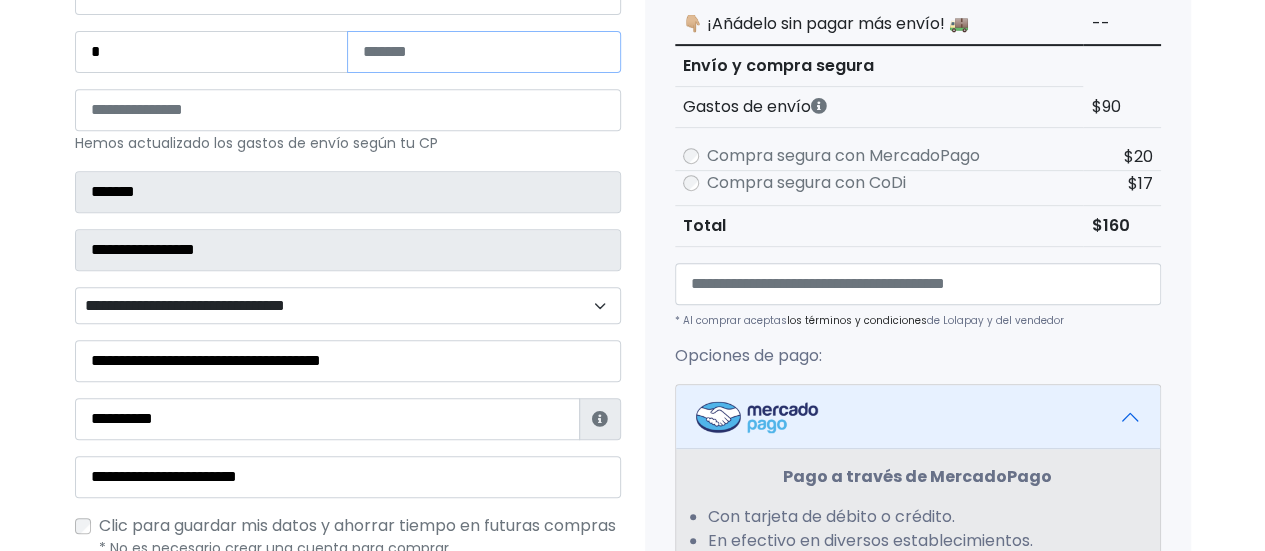 type 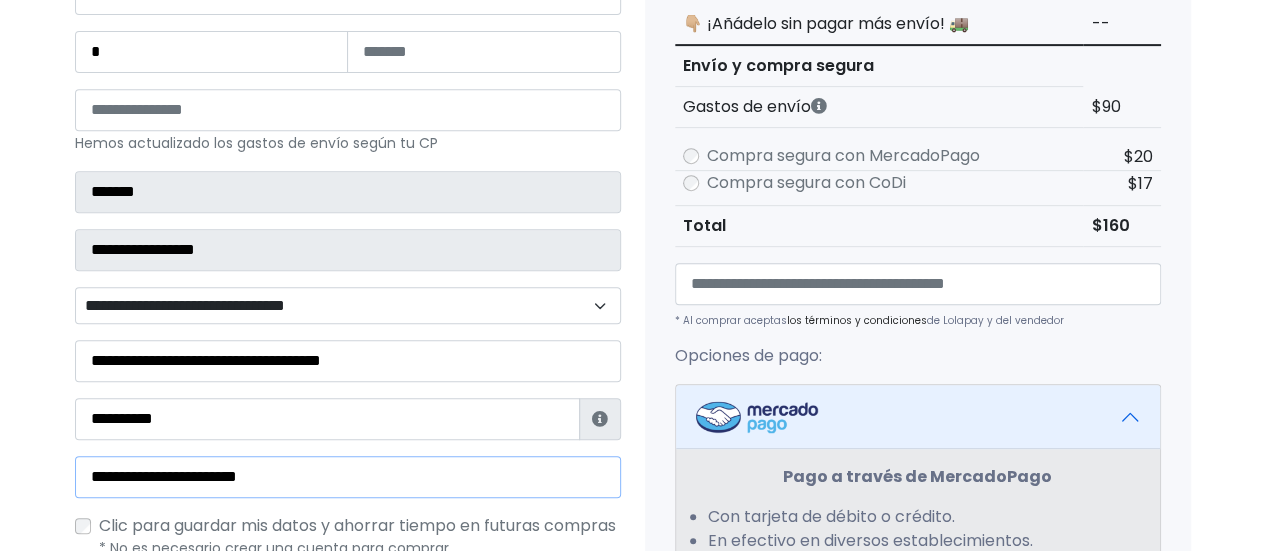 click on "**********" at bounding box center [348, 477] 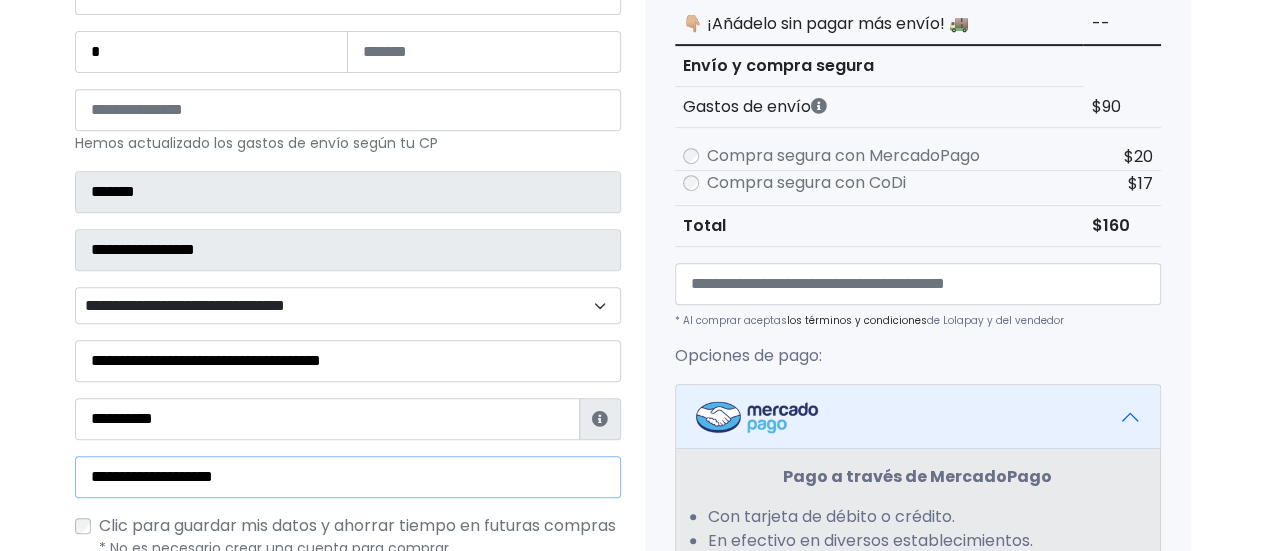 type on "**********" 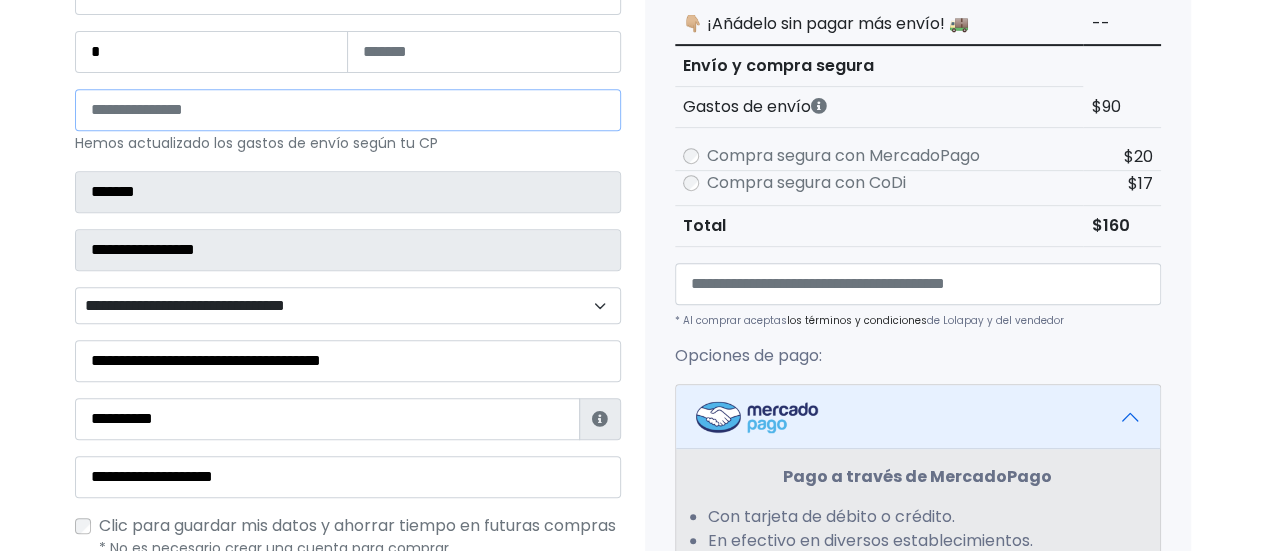 click on "*****" at bounding box center (348, 110) 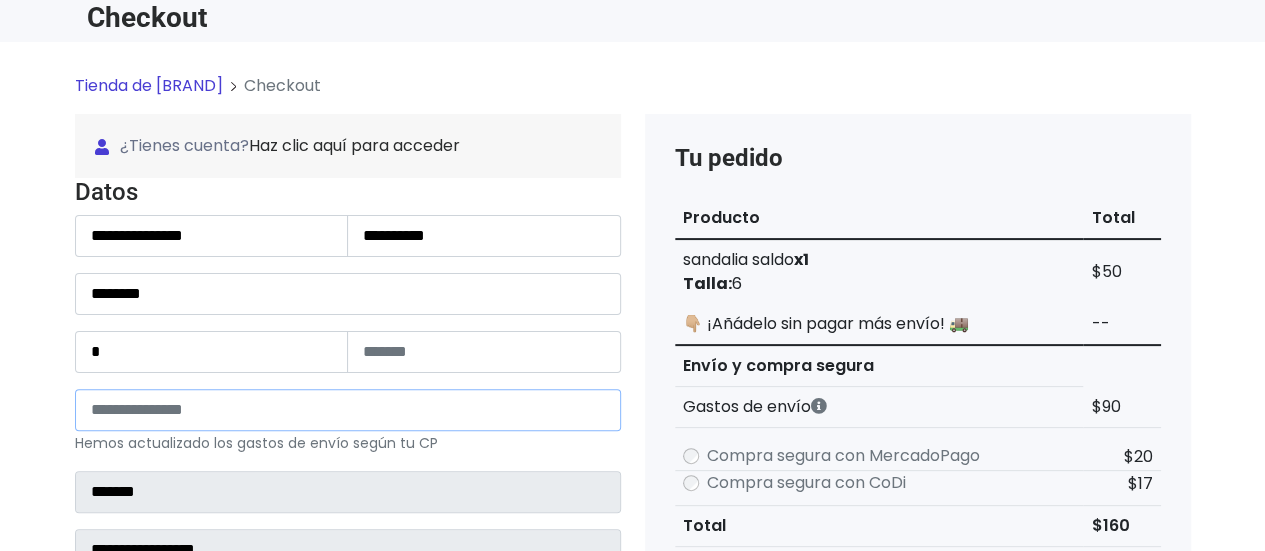 scroll, scrollTop: 690, scrollLeft: 0, axis: vertical 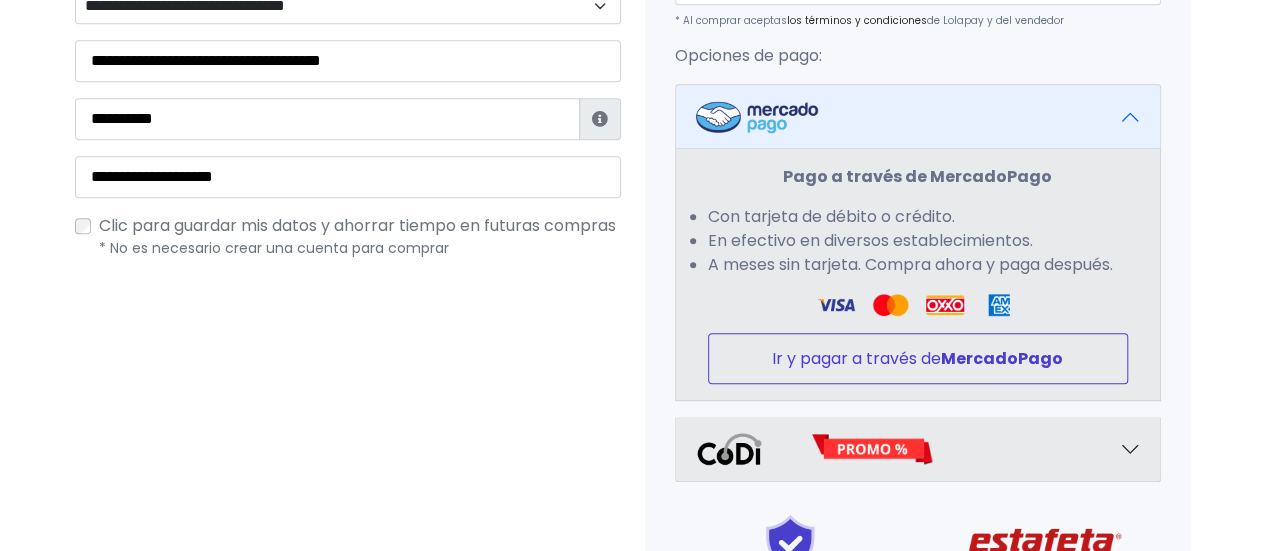 click on "Ir y pagar a través de  MercadoPago" at bounding box center (918, 358) 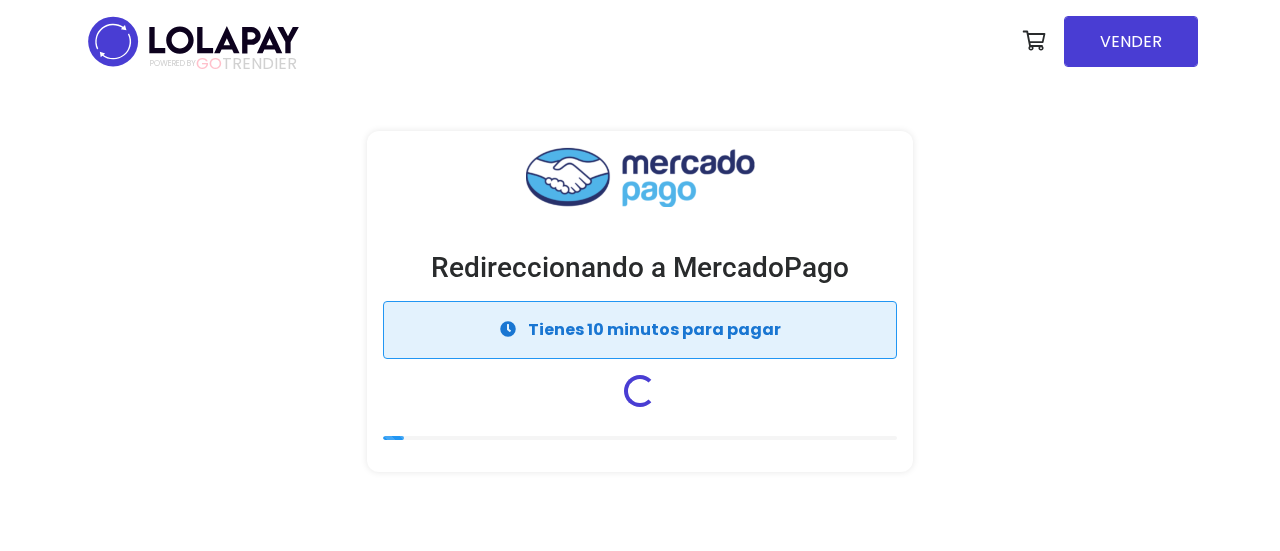 scroll, scrollTop: 0, scrollLeft: 0, axis: both 